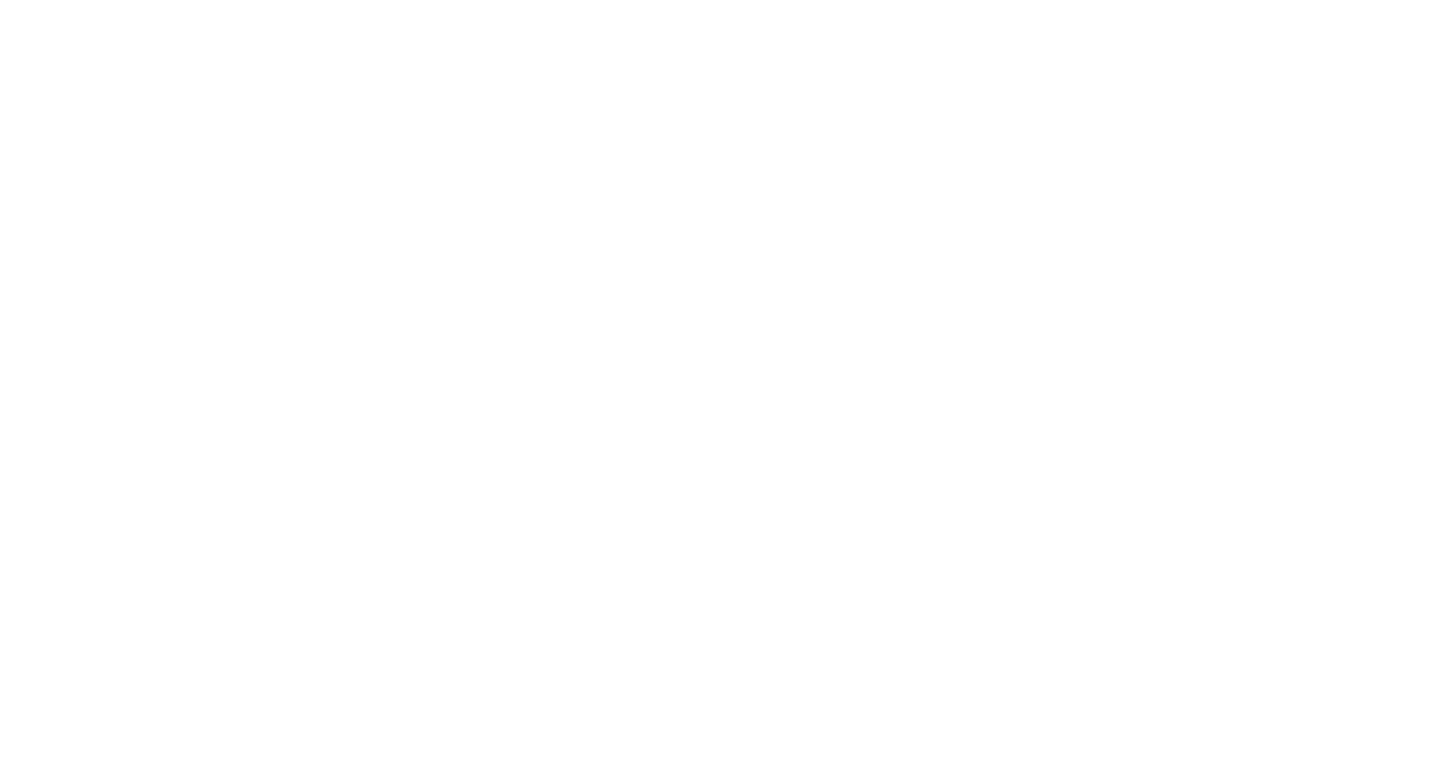 scroll, scrollTop: 0, scrollLeft: 0, axis: both 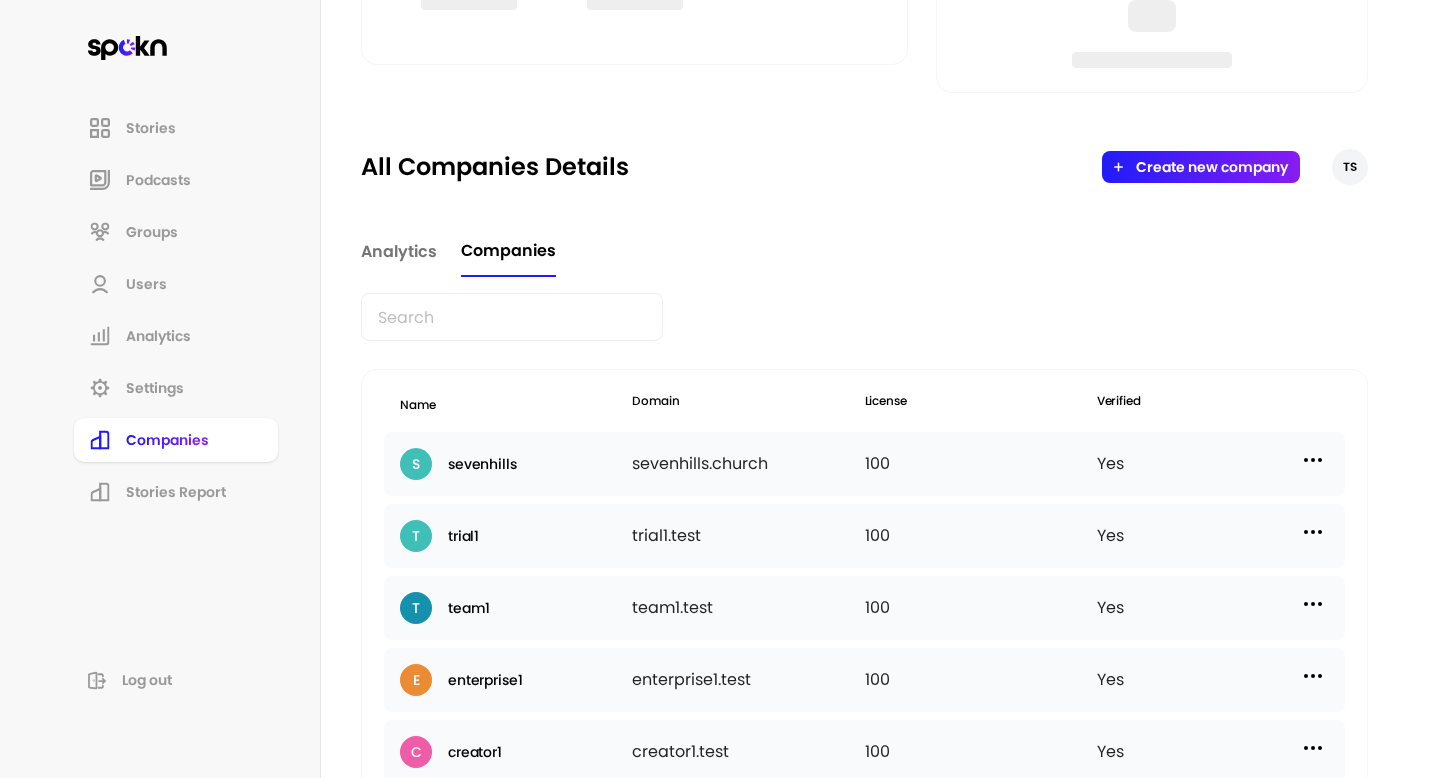 click at bounding box center [512, 317] 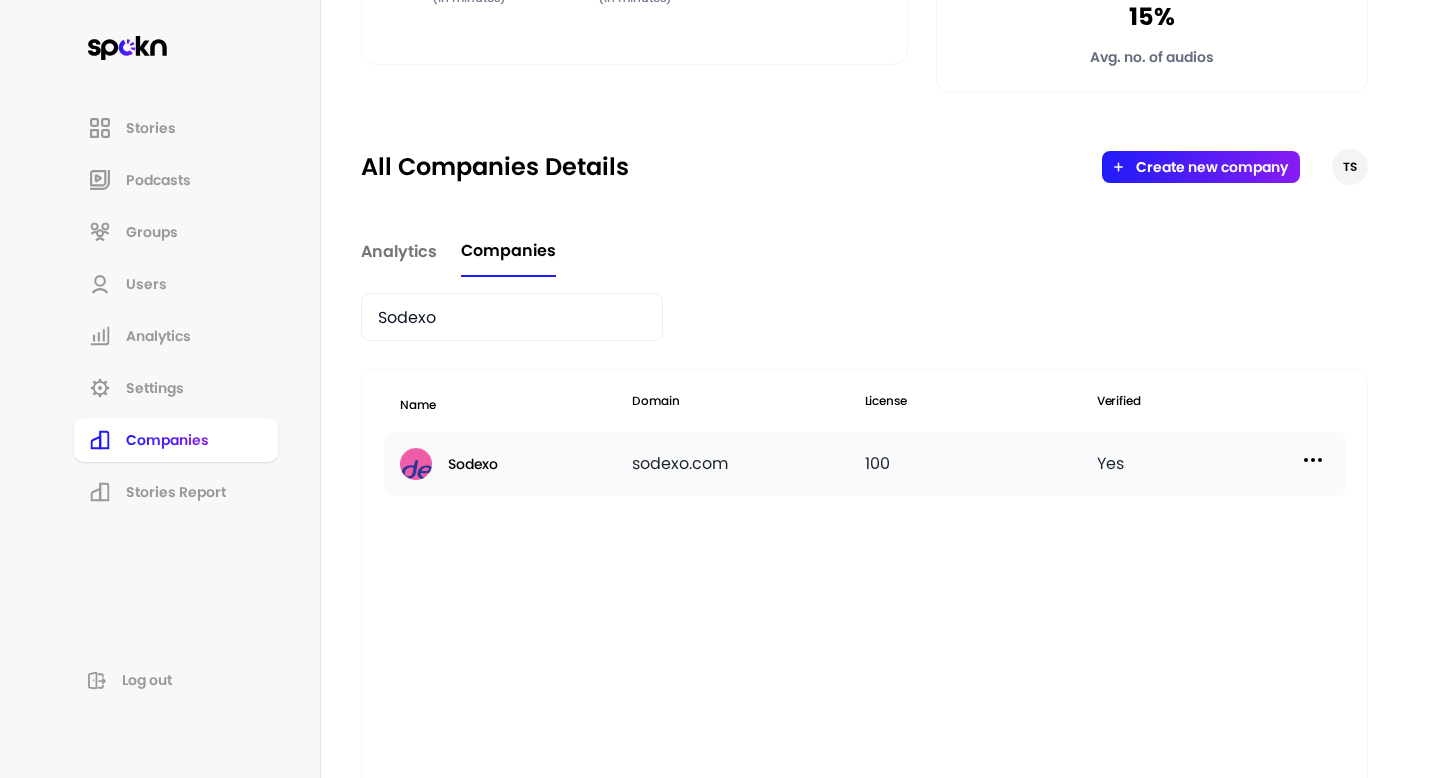 type on "Sodexo" 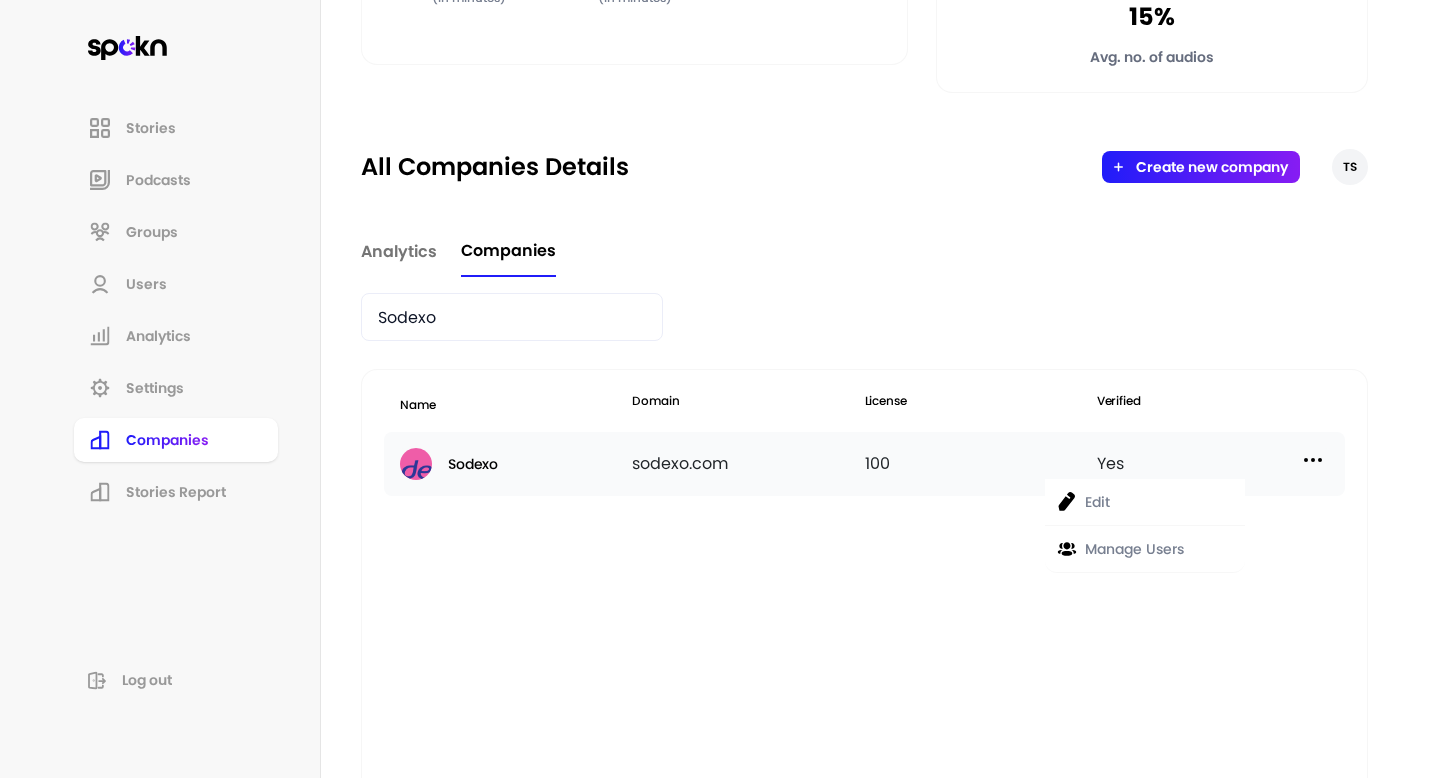 click on "Manage Users" at bounding box center (1134, 549) 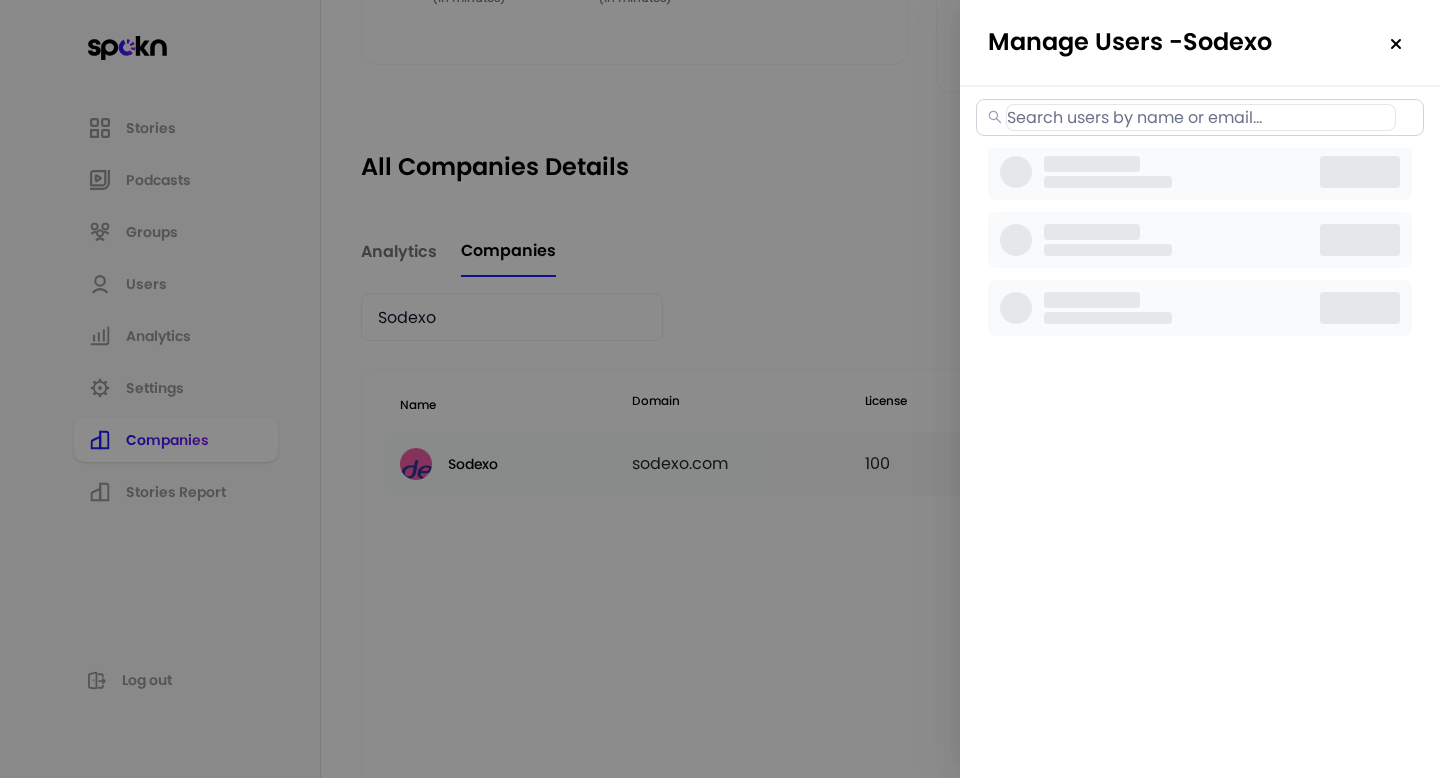 select on "2" 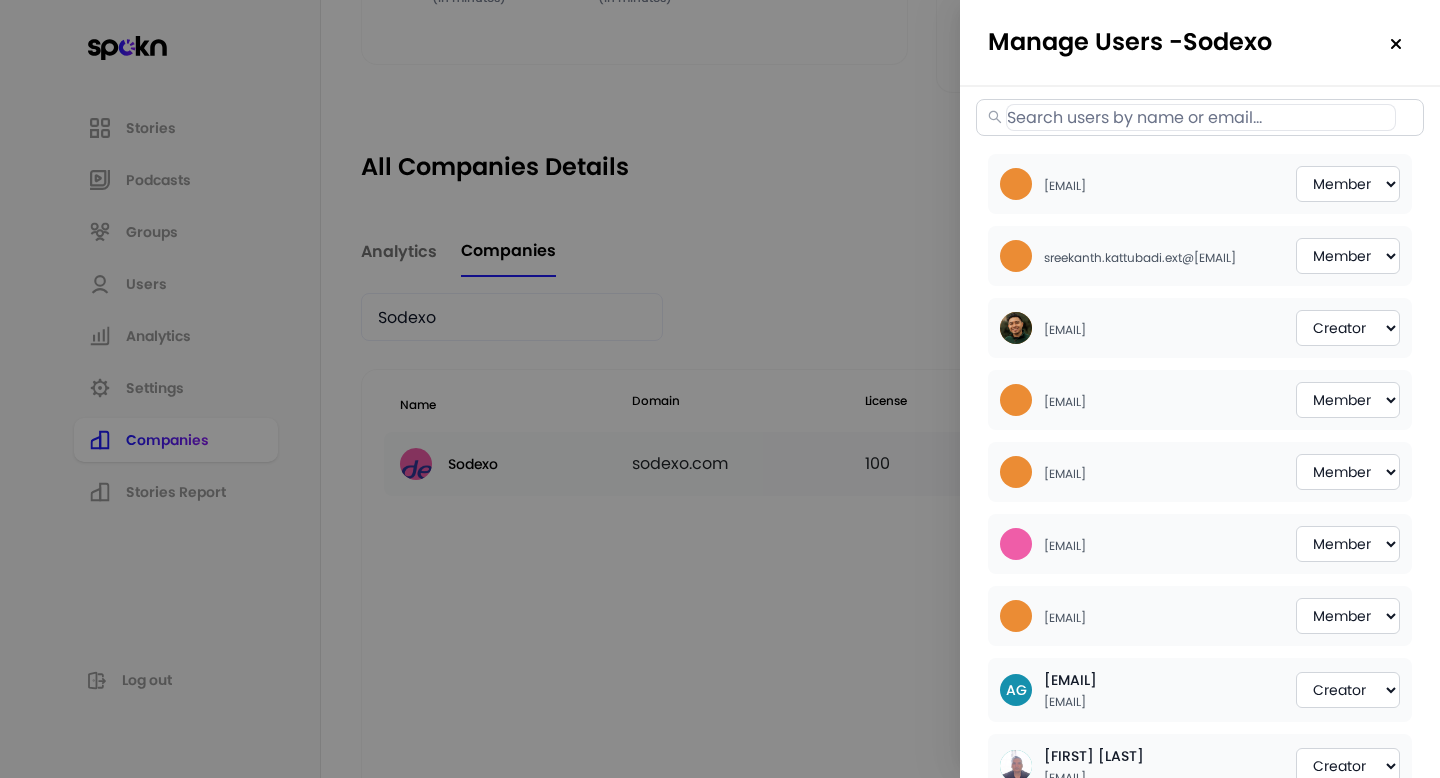 scroll, scrollTop: 0, scrollLeft: 0, axis: both 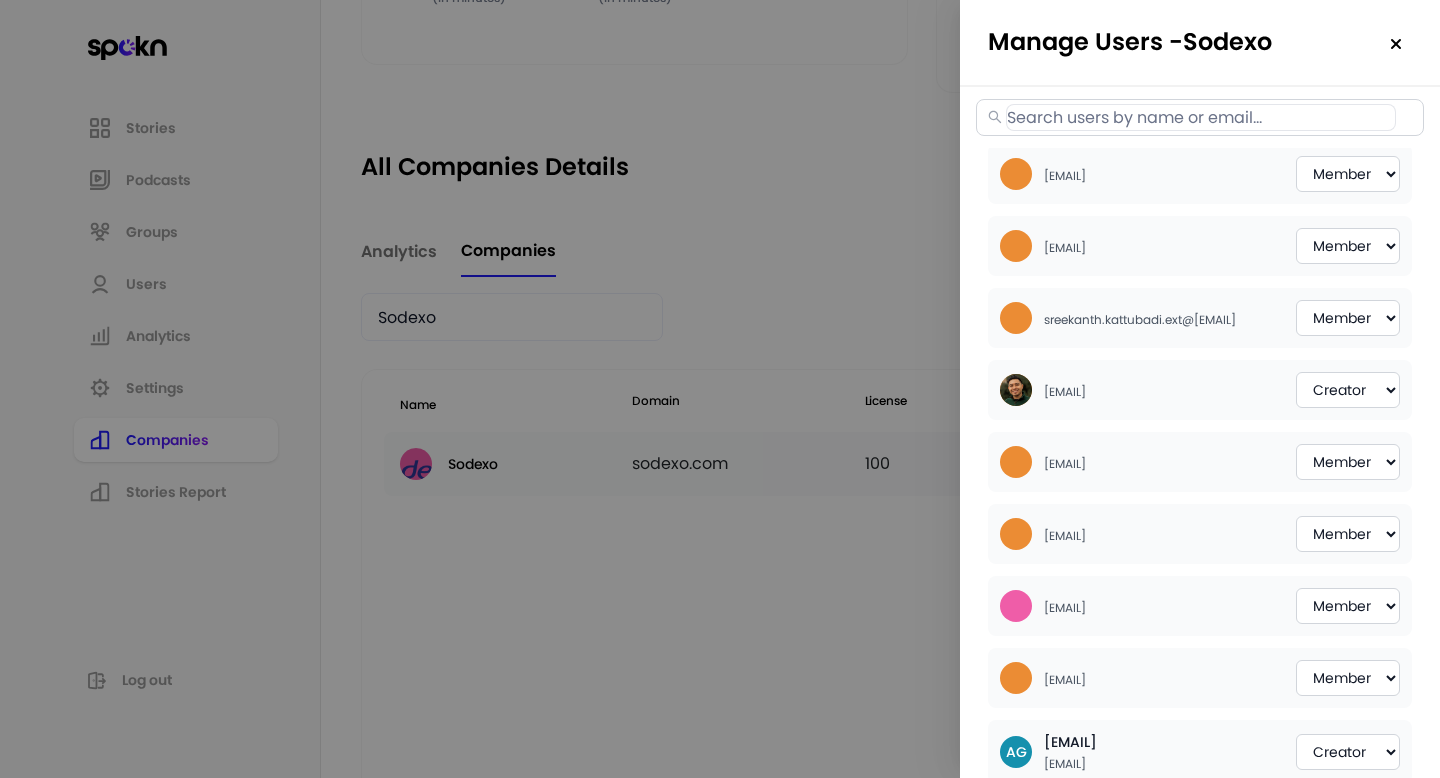 click at bounding box center (1201, 117) 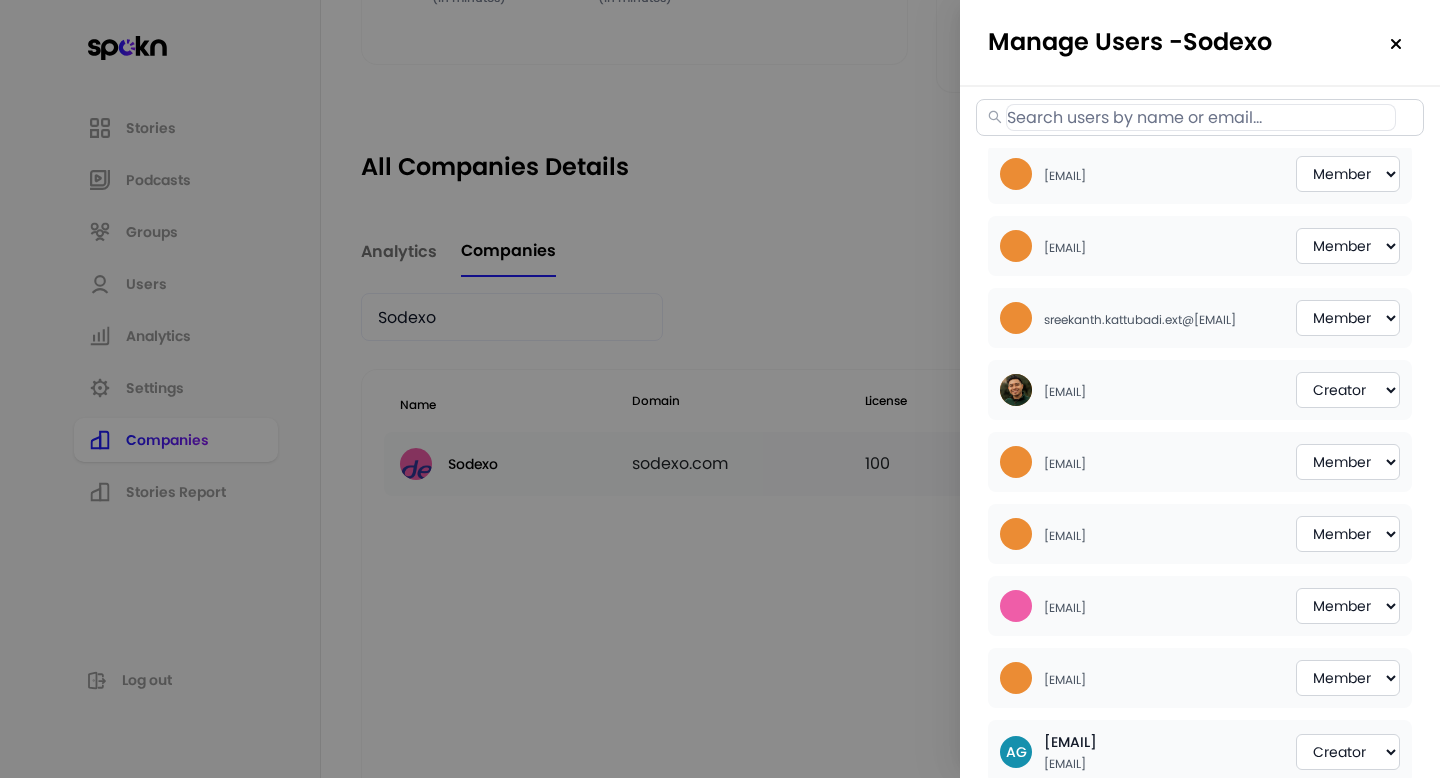 paste on "[EMAIL]" 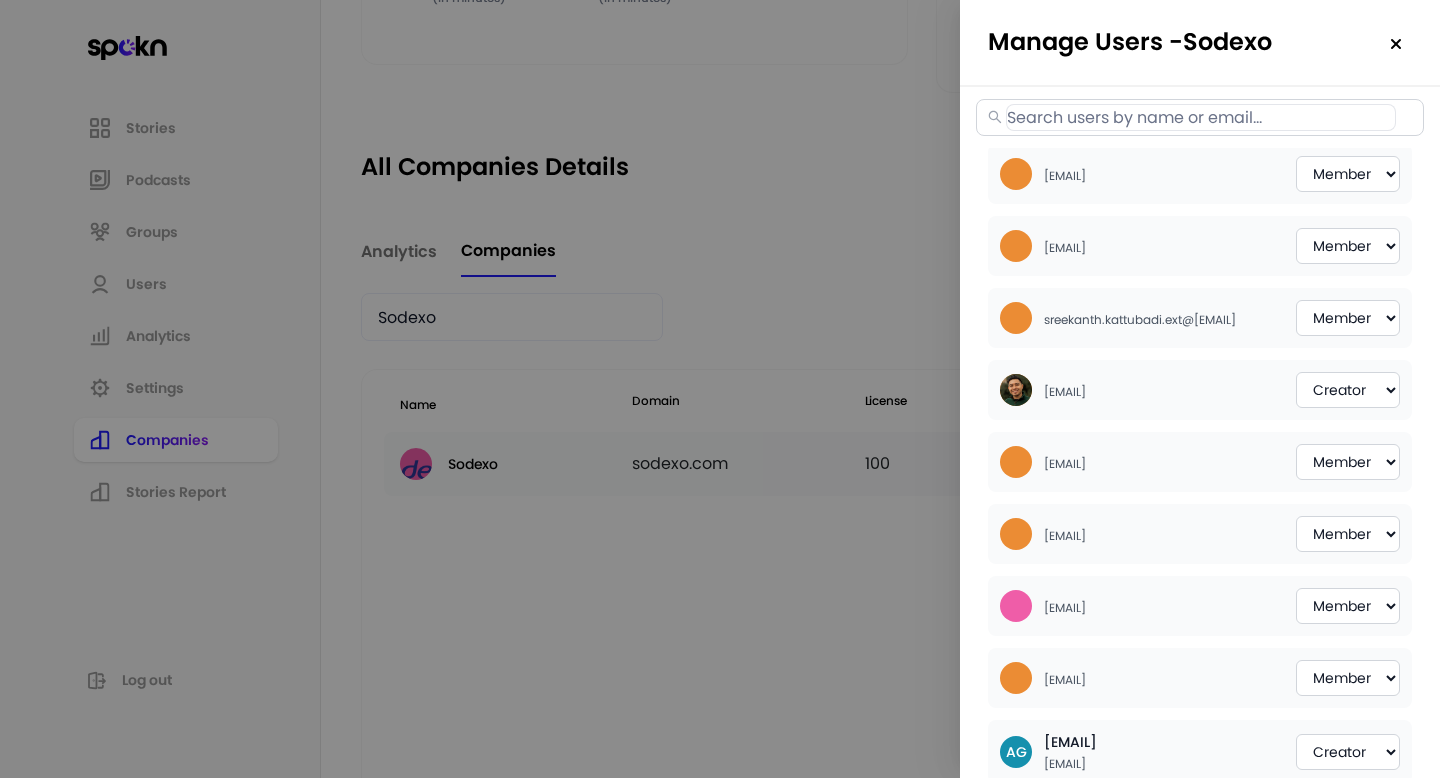 type on "[EMAIL]" 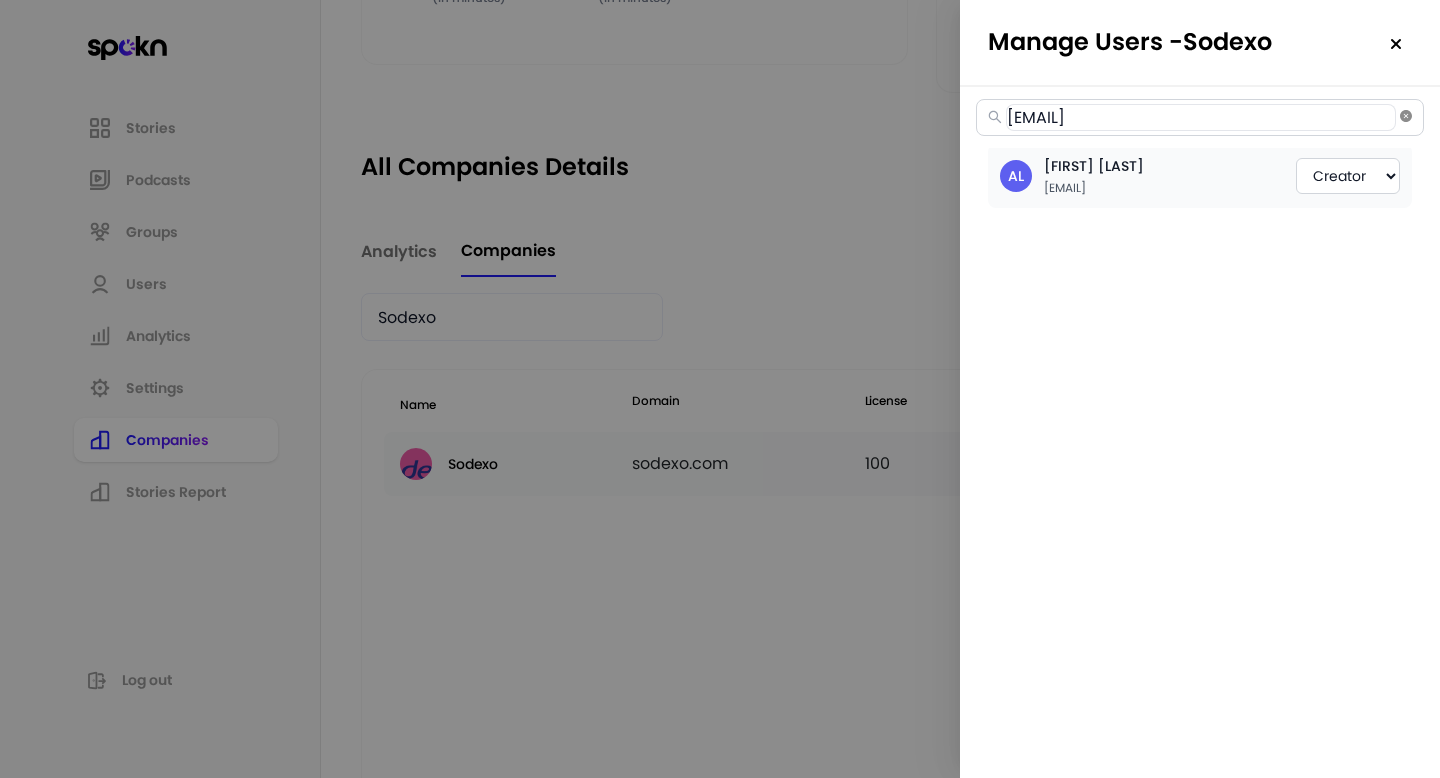 click 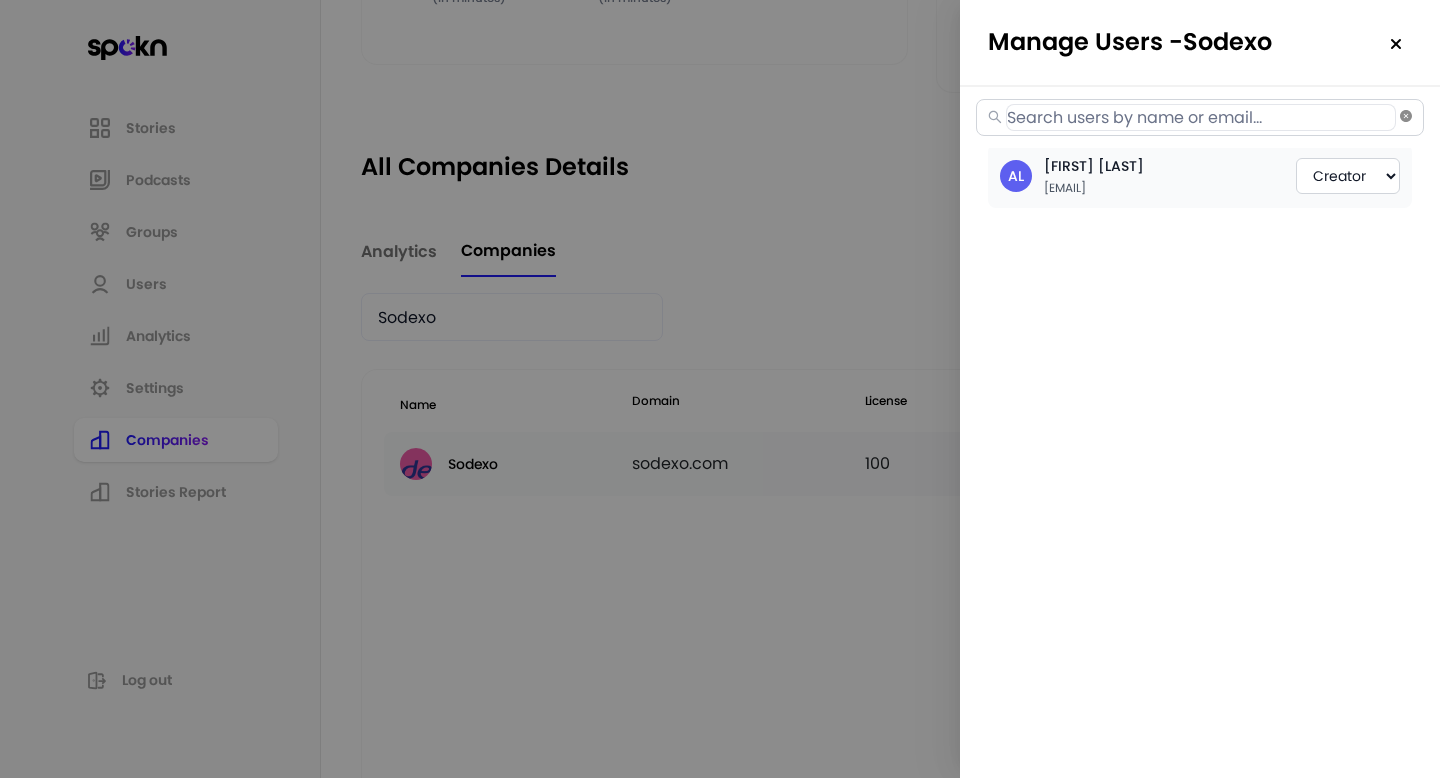 select on "2" 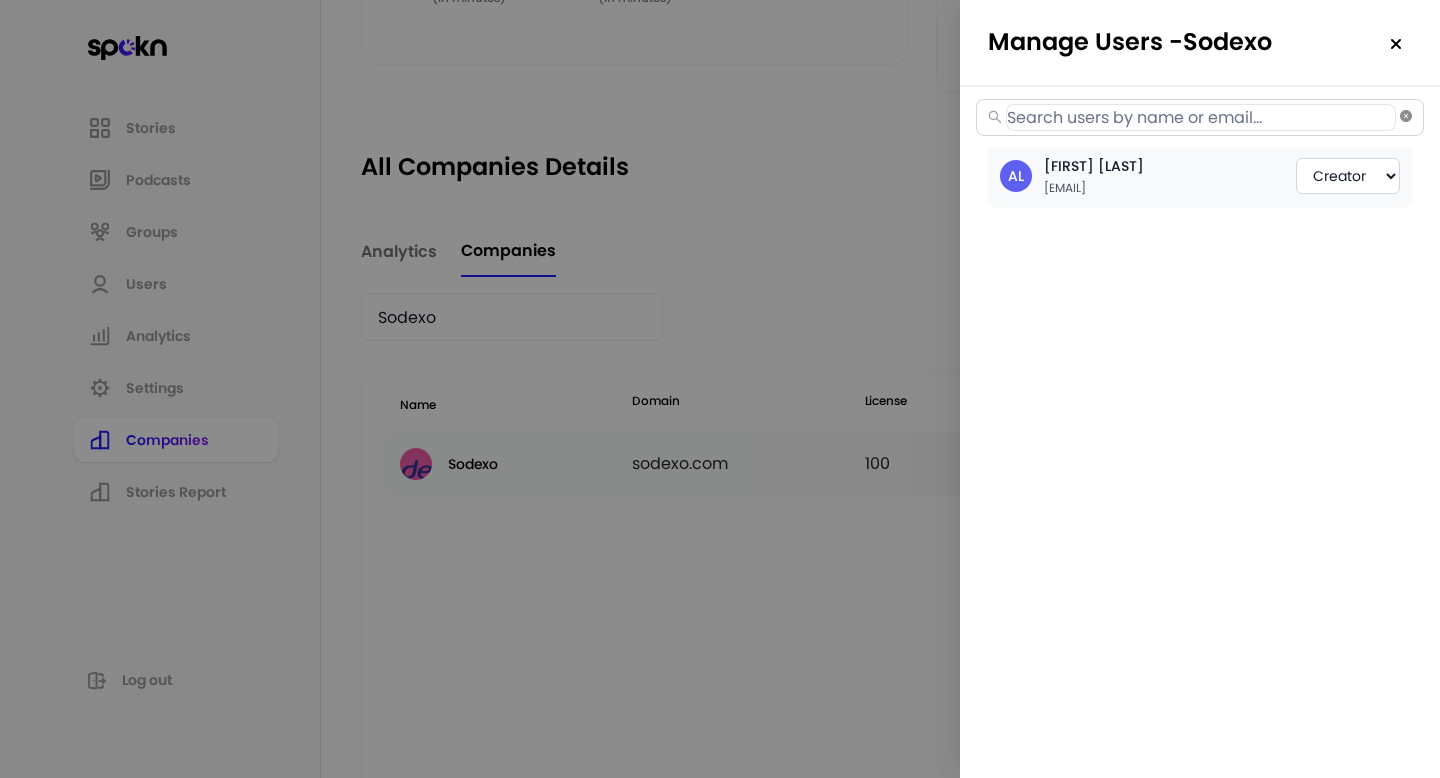 select on "2" 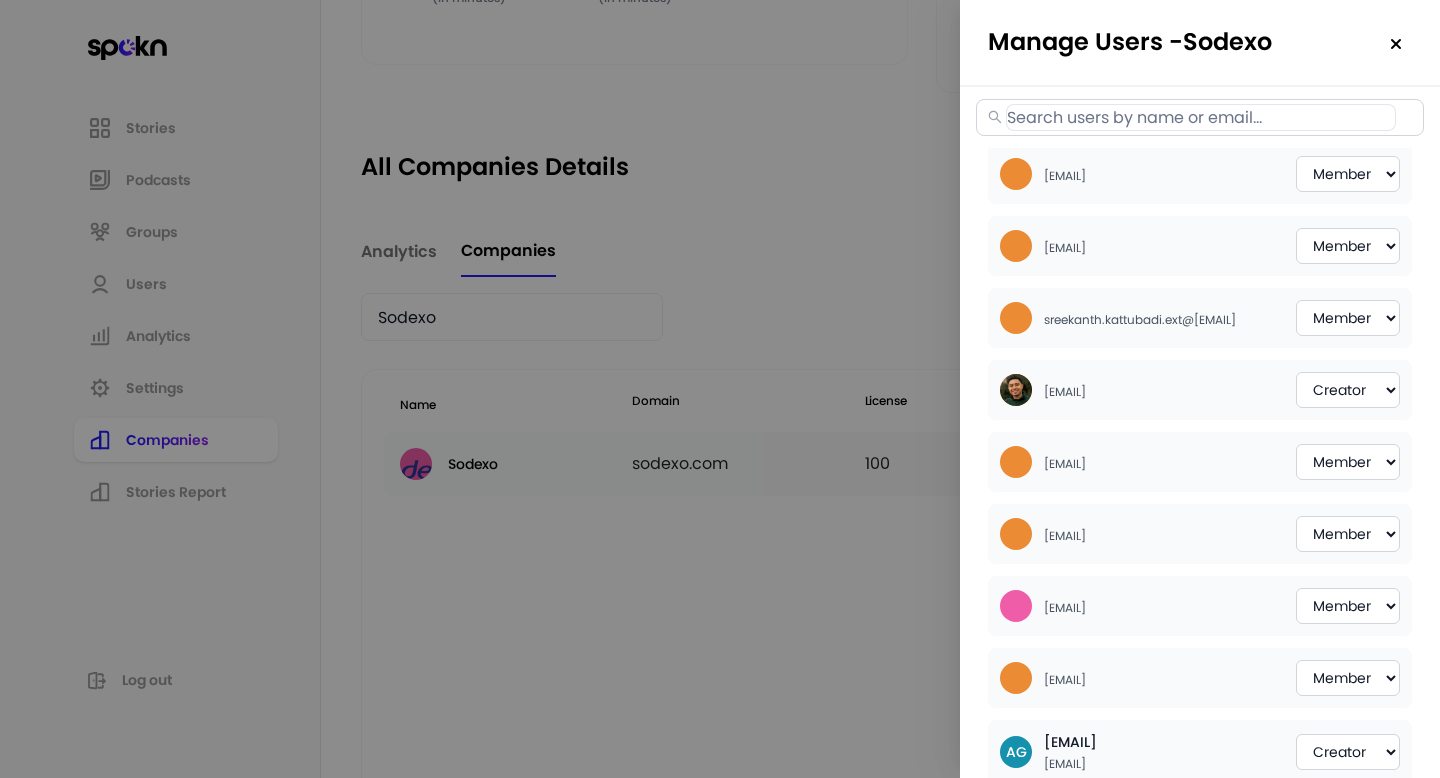 paste on "[EMAIL]" 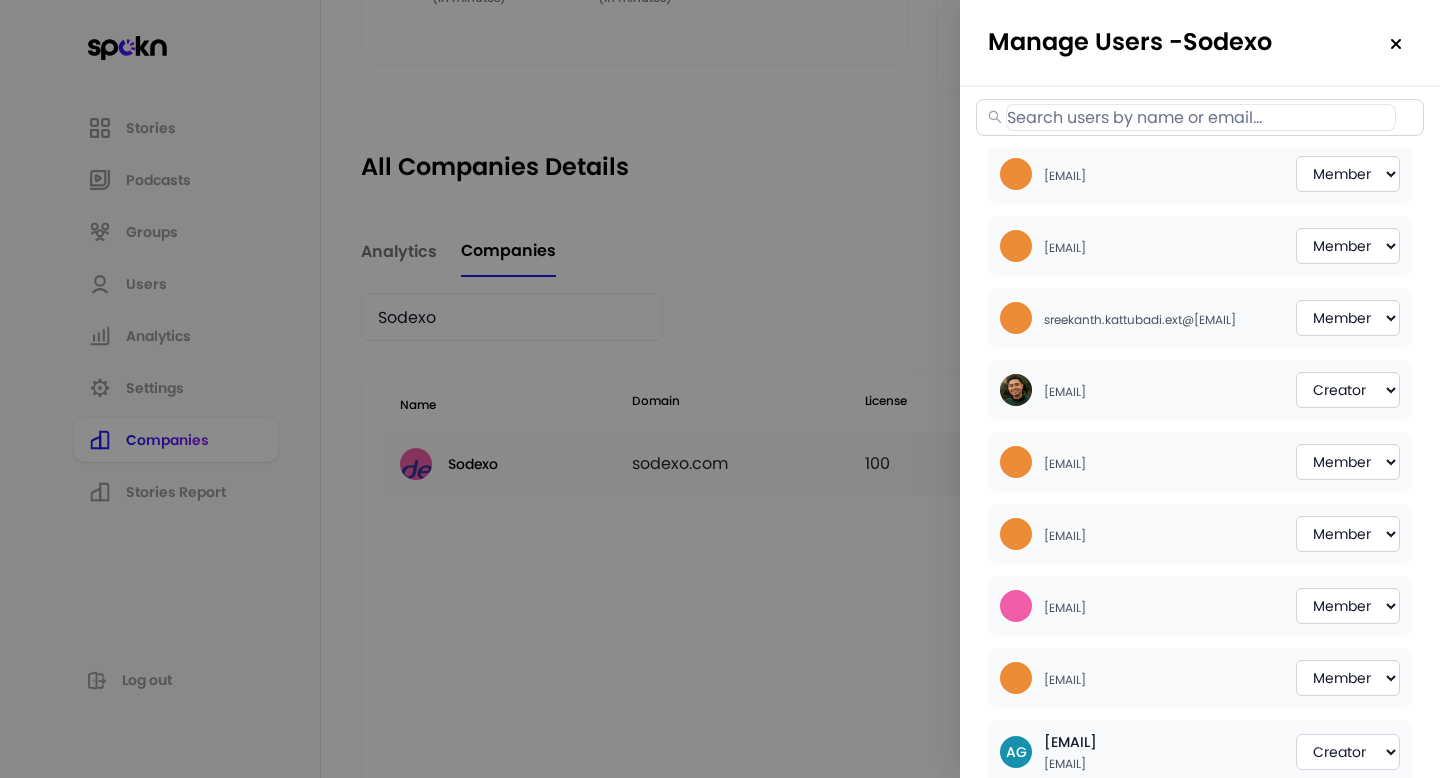 type on "[EMAIL]" 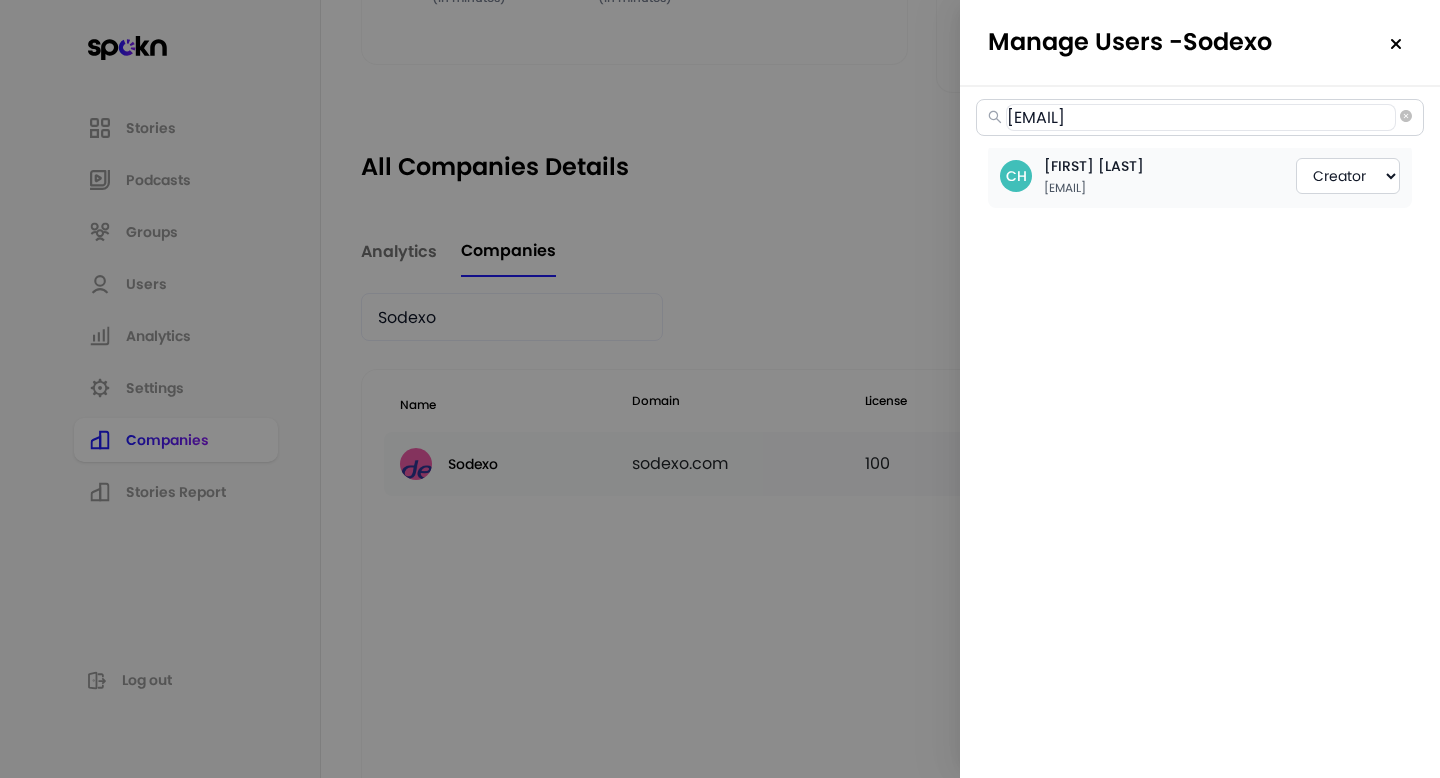 type 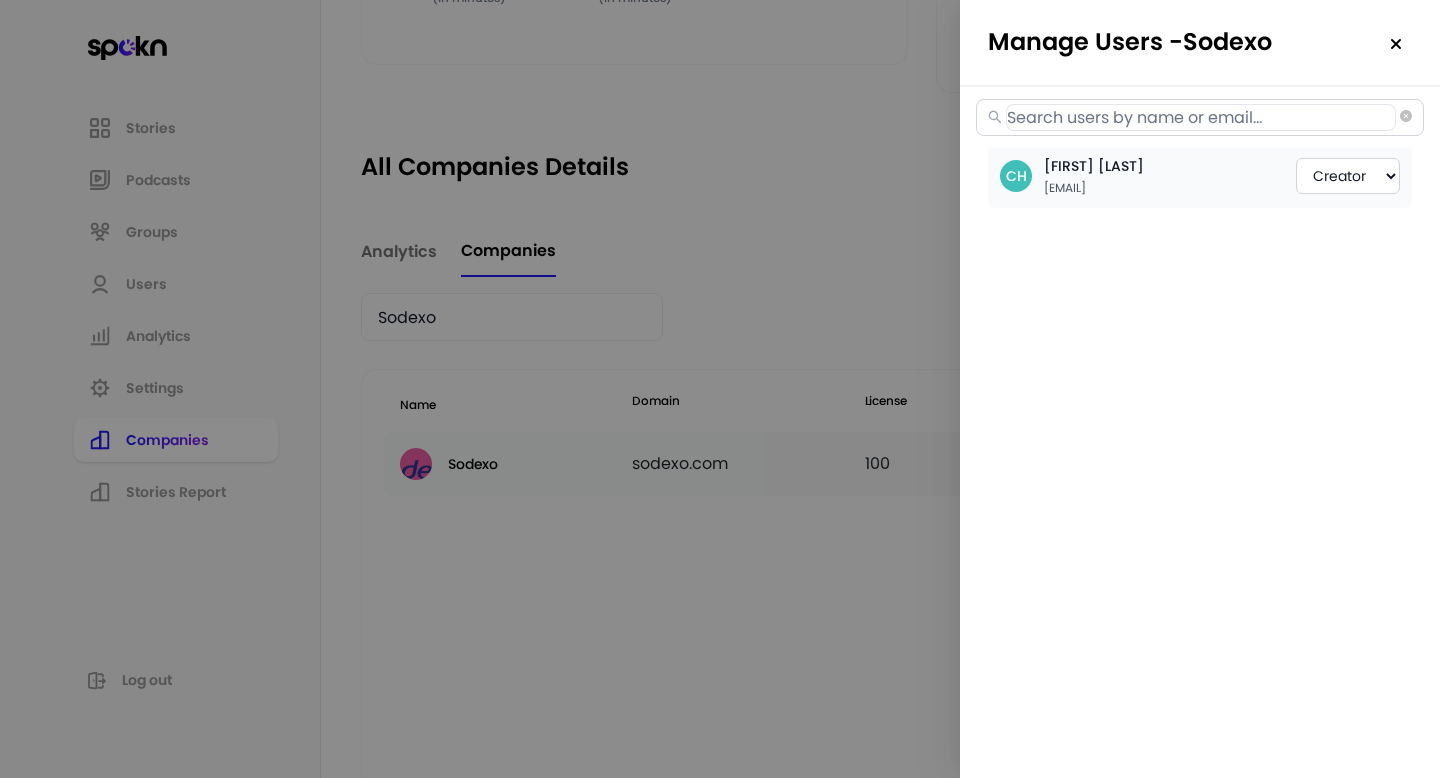 select on "2" 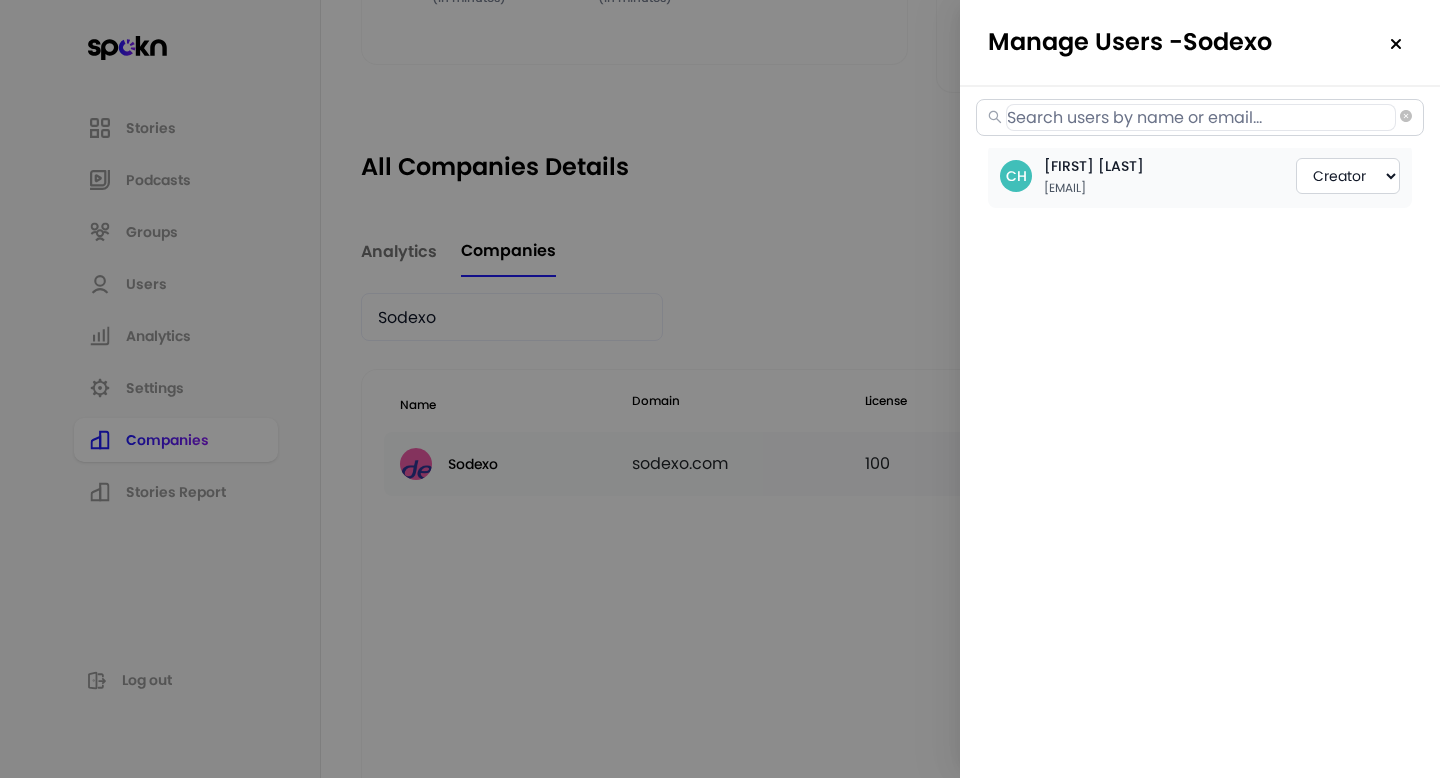 select on "2" 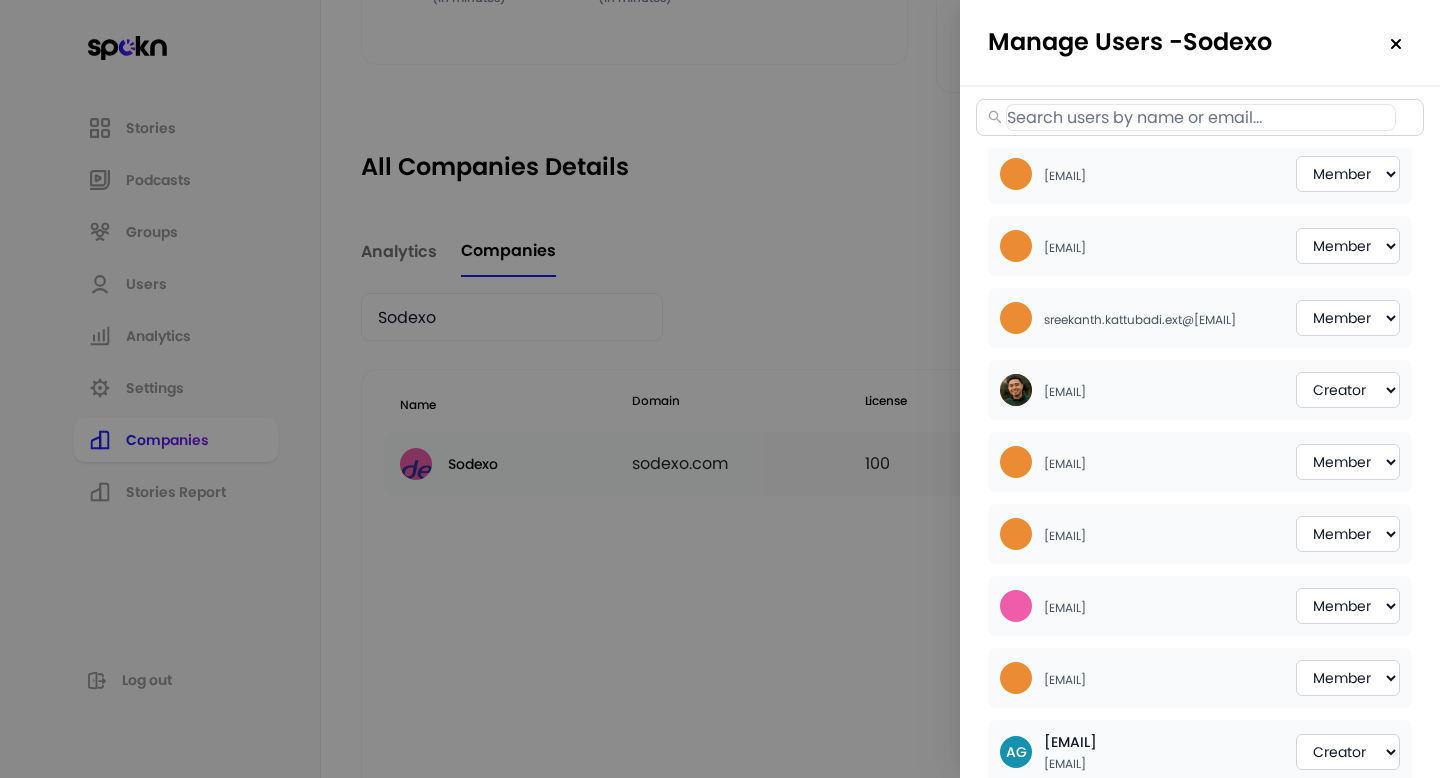 paste on "ulian.graham@sodexo.com" 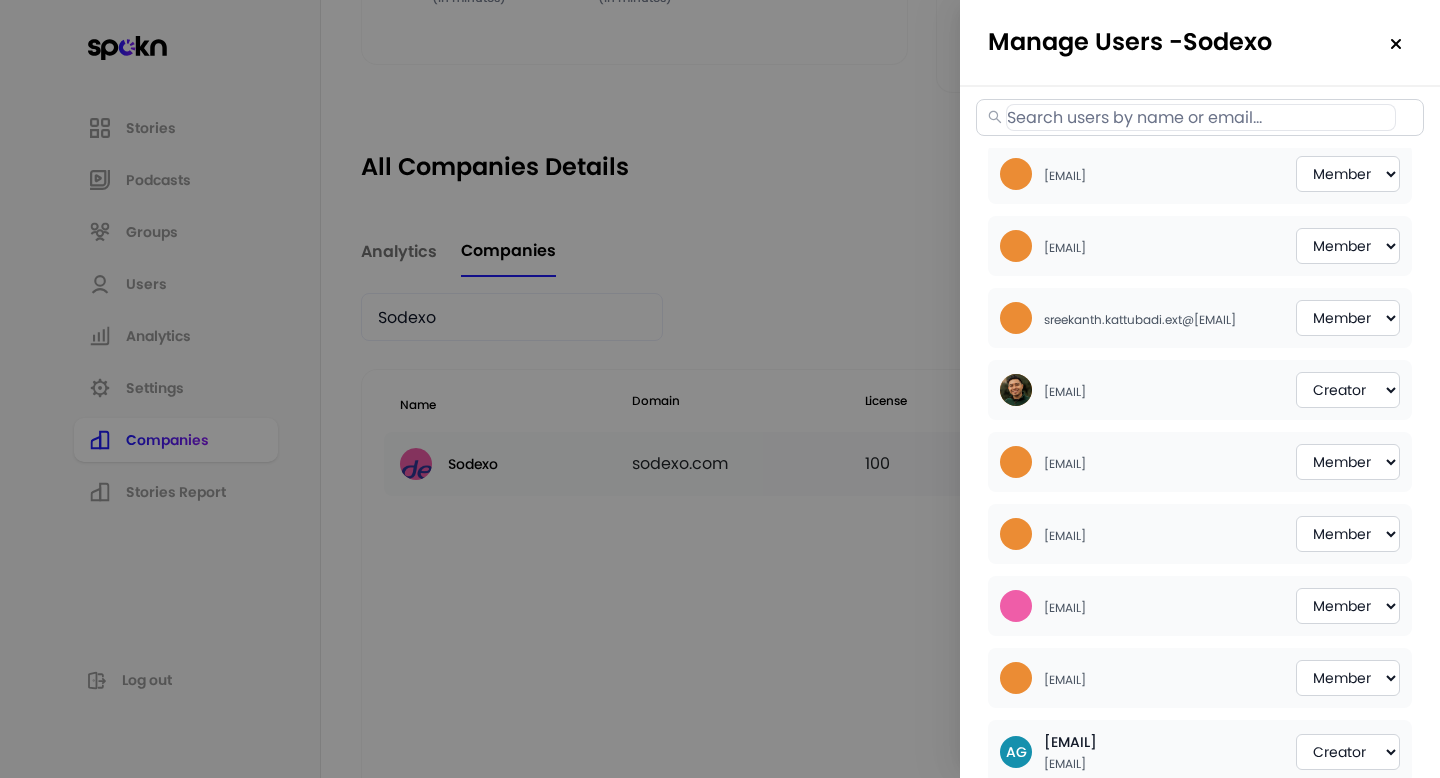 type on "ulian.graham@sodexo.com" 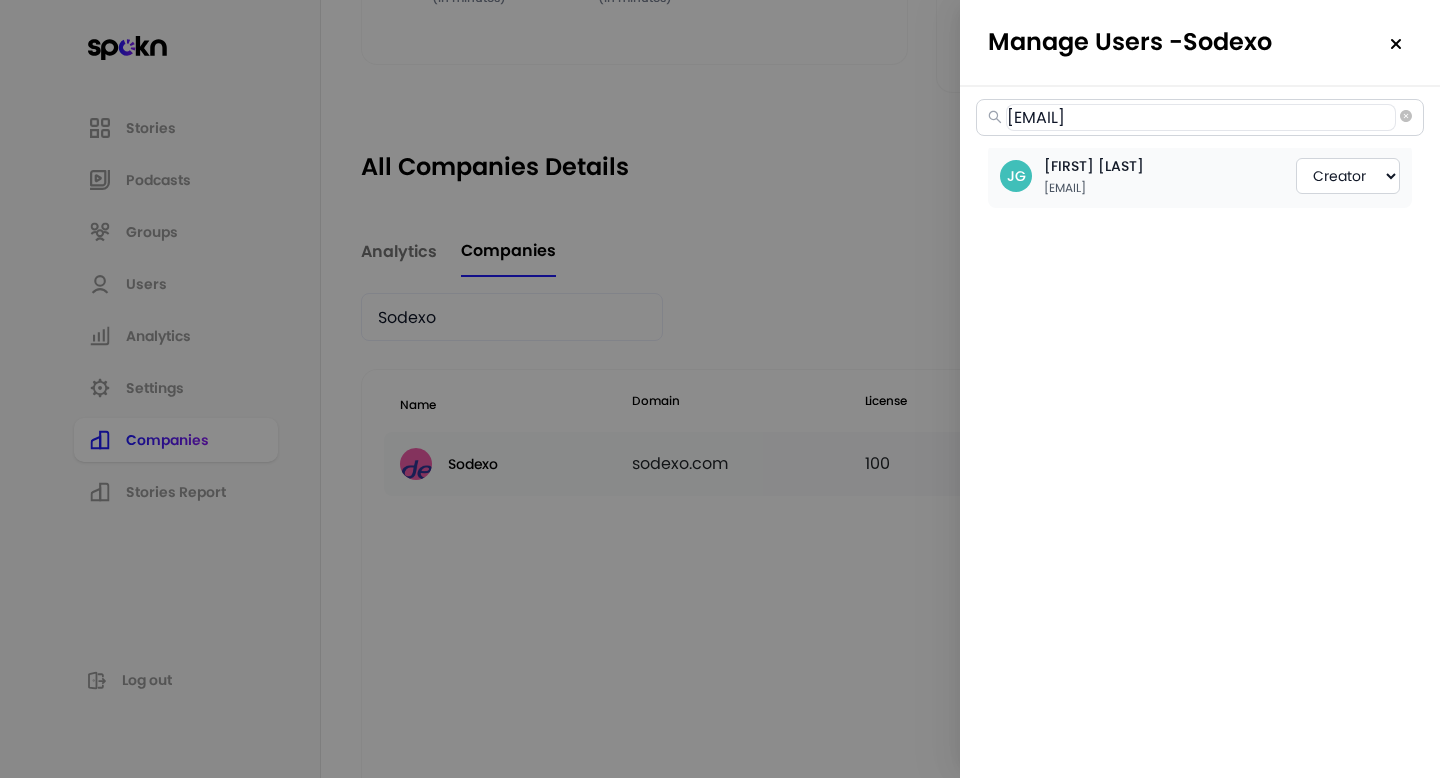 type 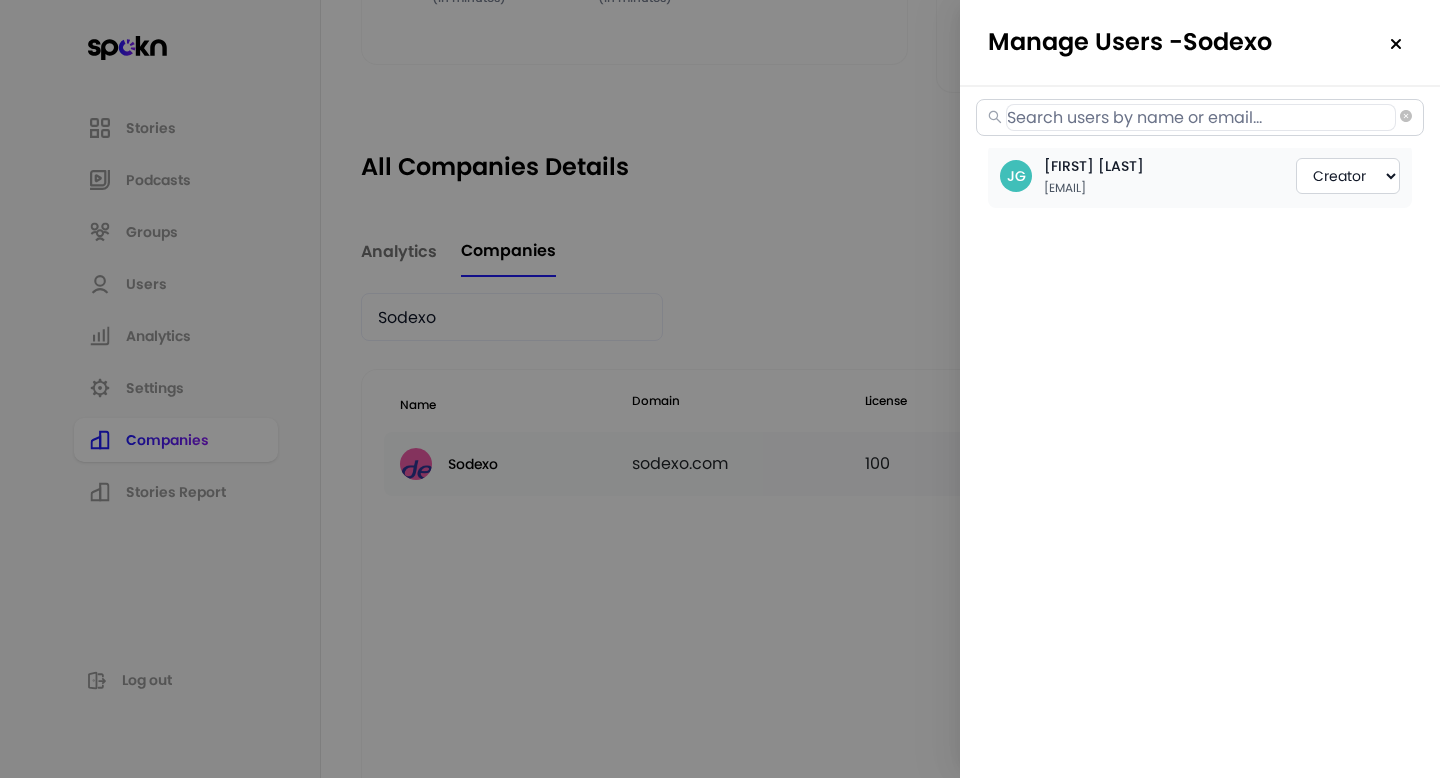 select on "2" 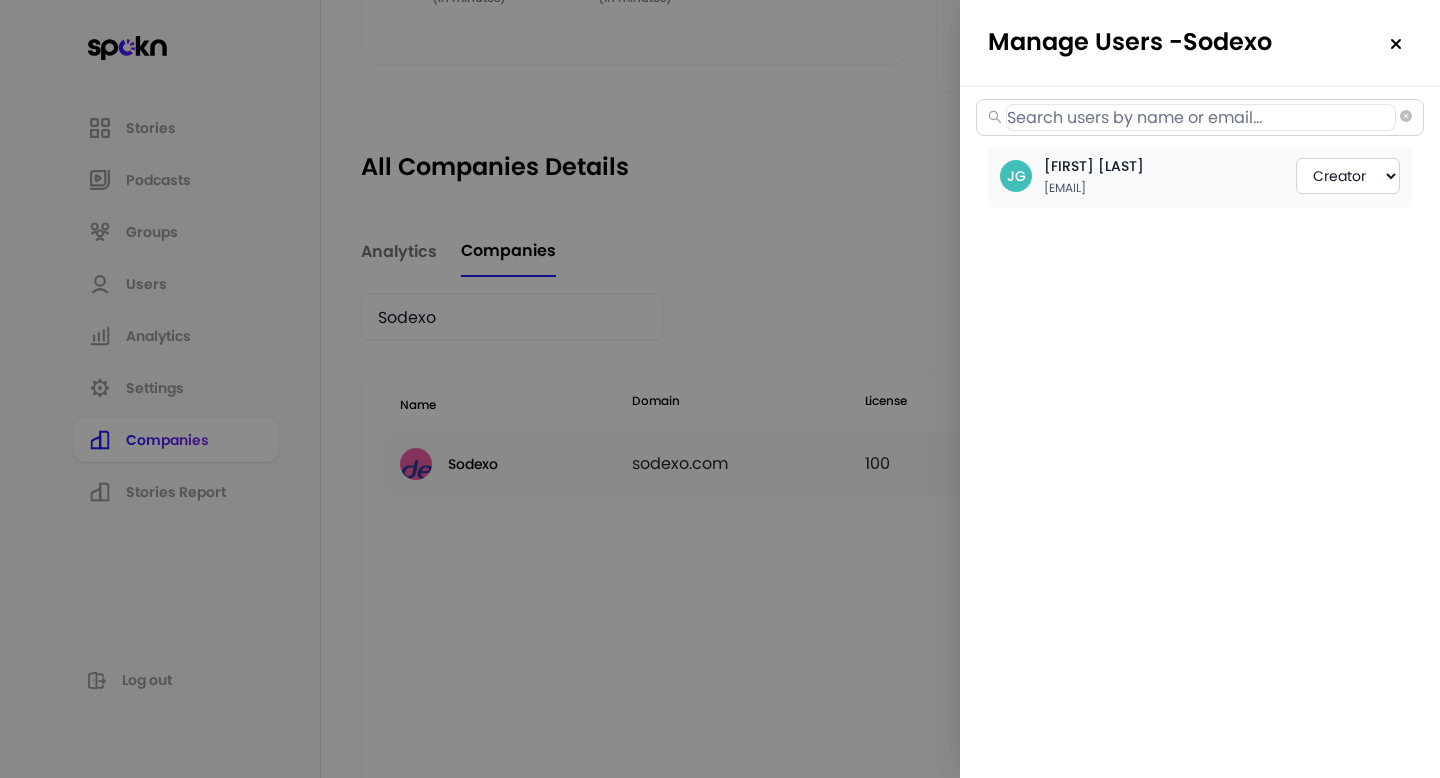 select on "2" 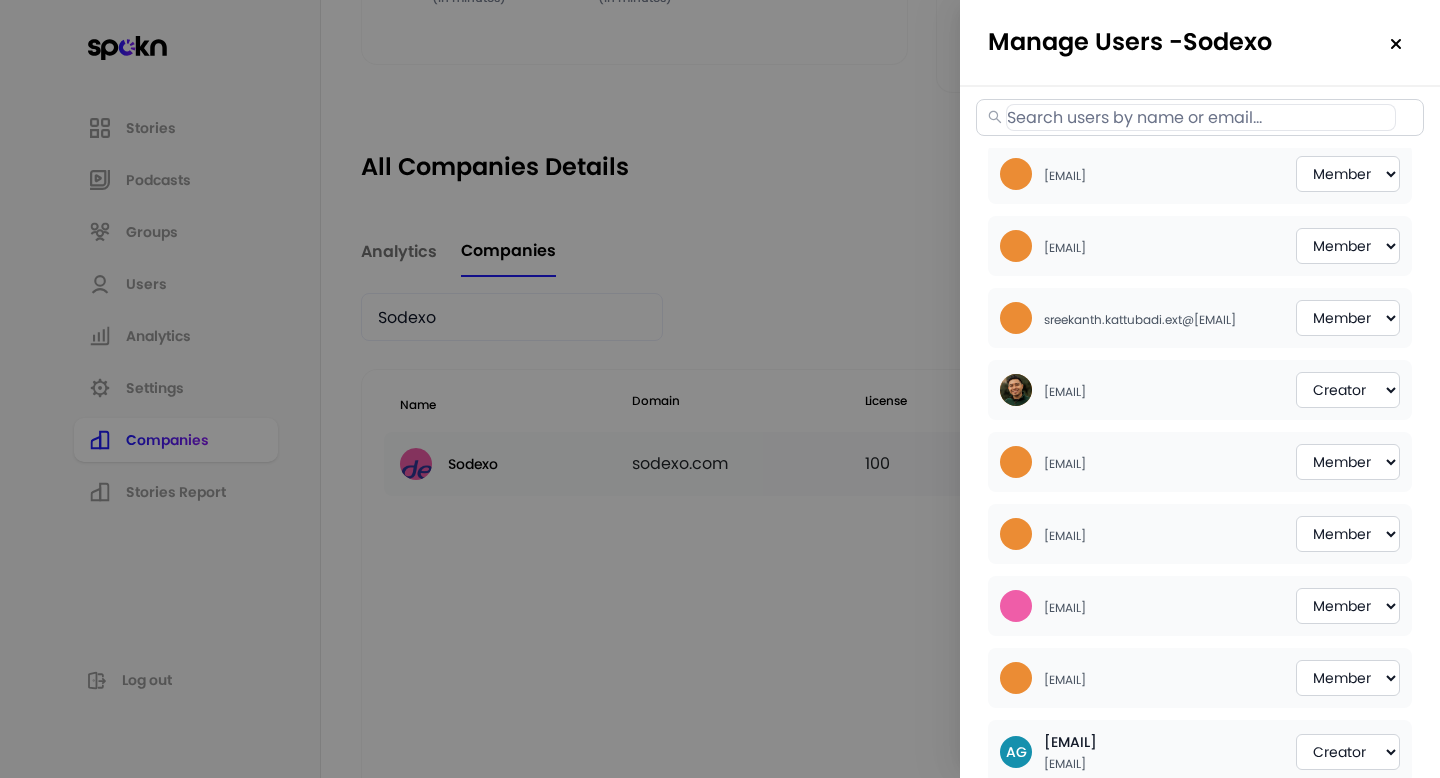 click at bounding box center (1201, 117) 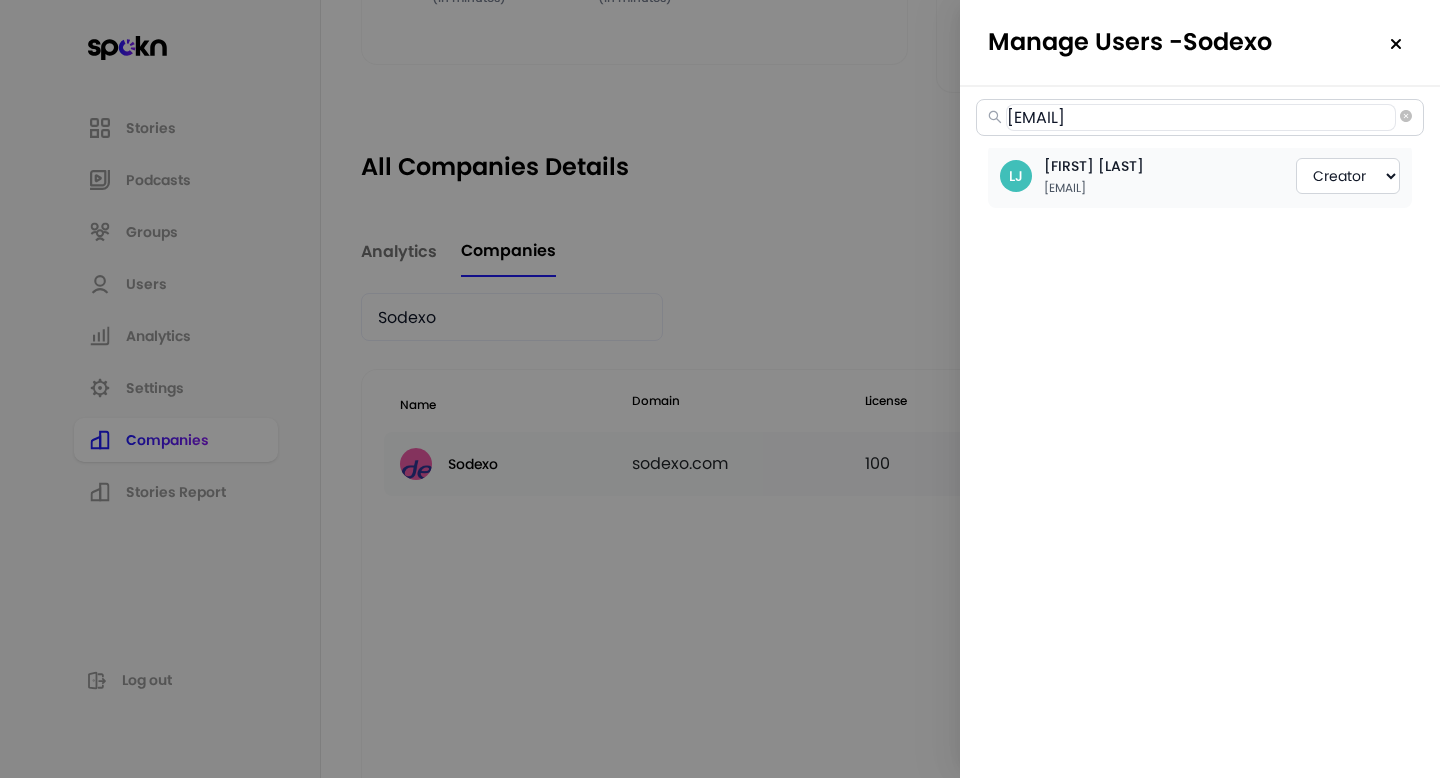 type 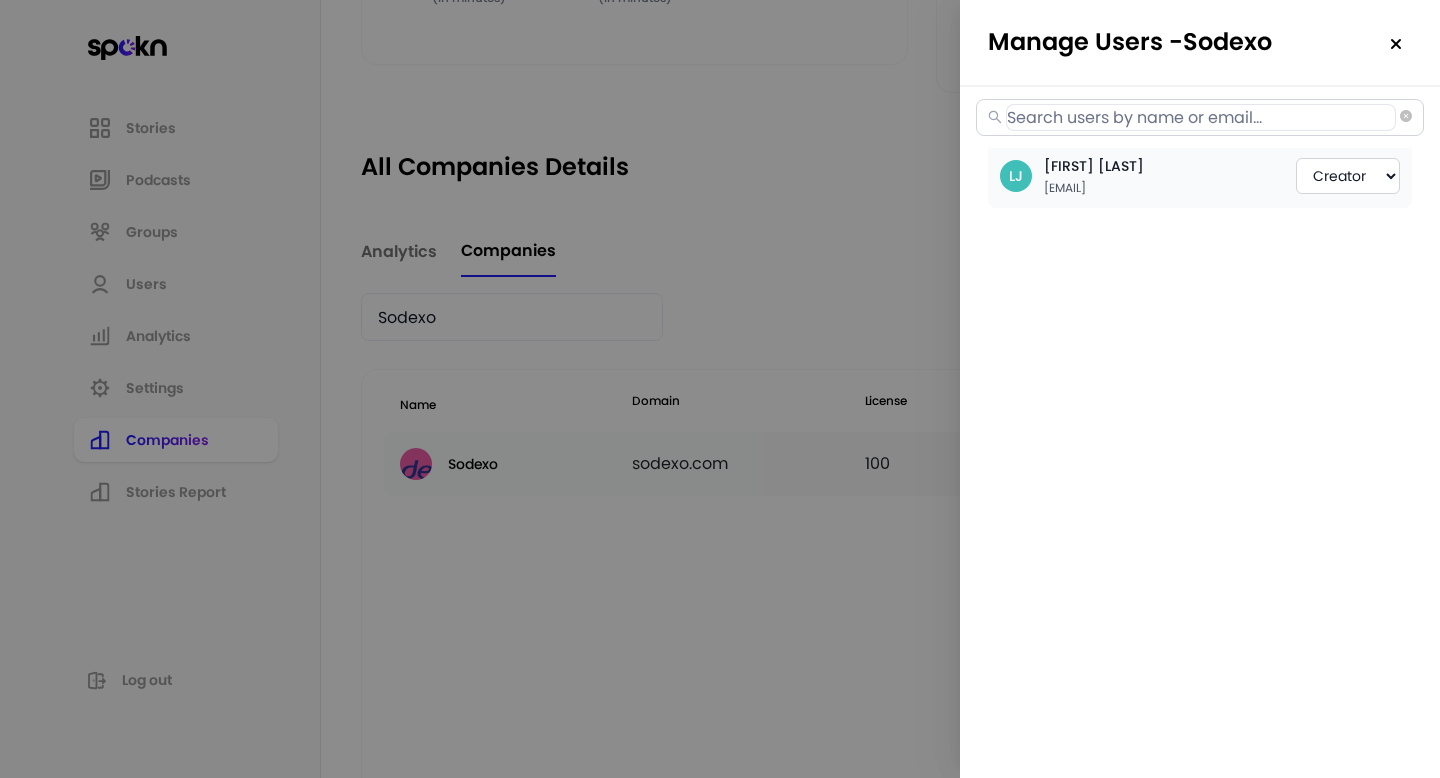 select on "2" 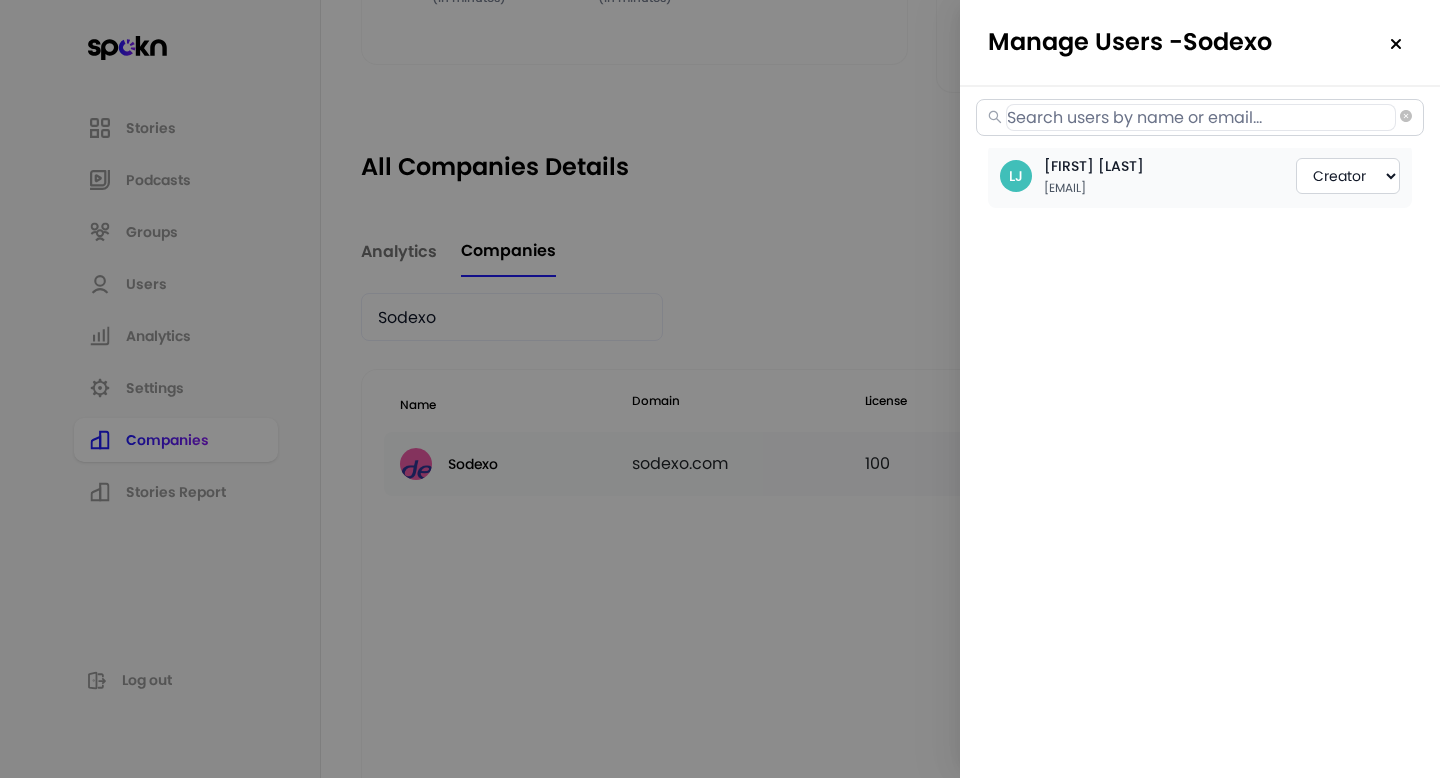 select on "2" 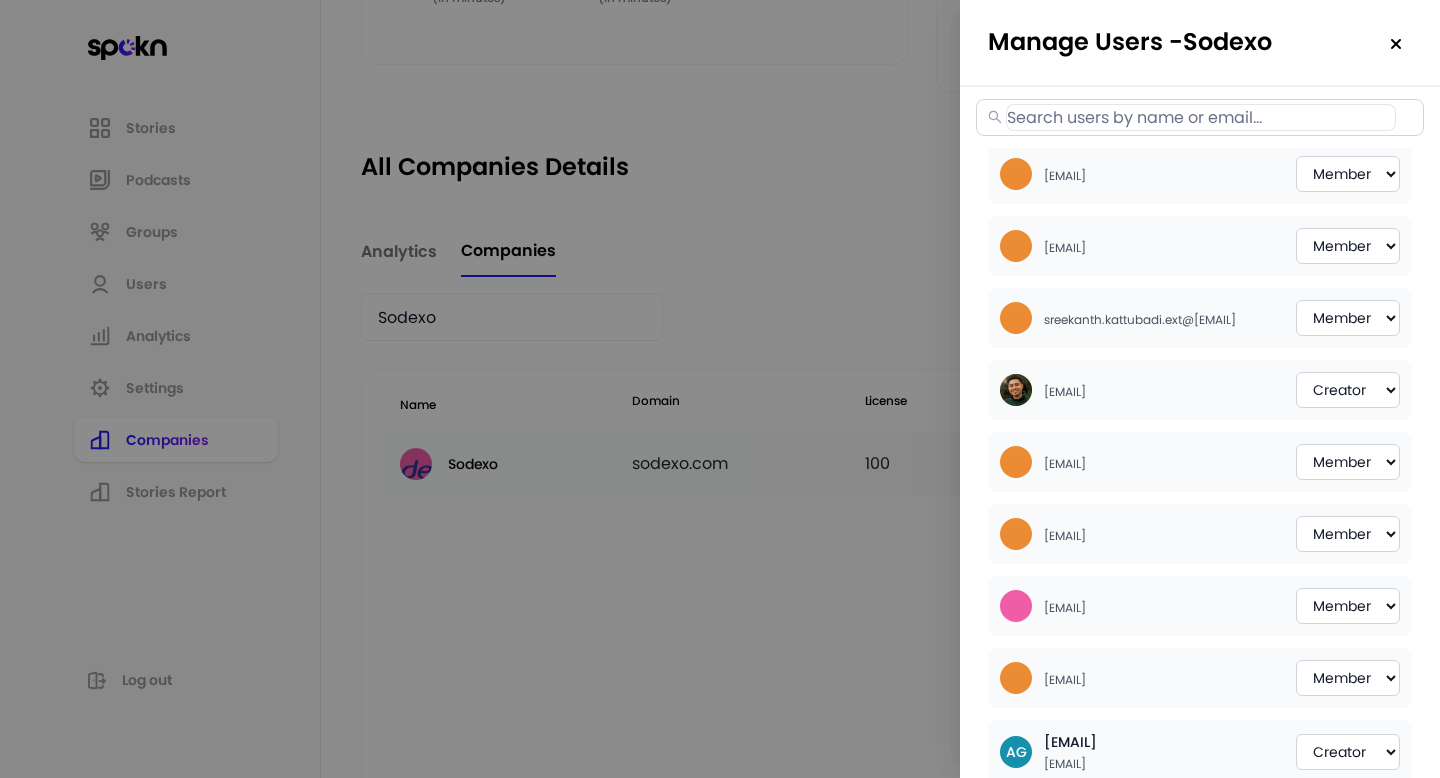 paste on "amy.procaccini@sodexo.com" 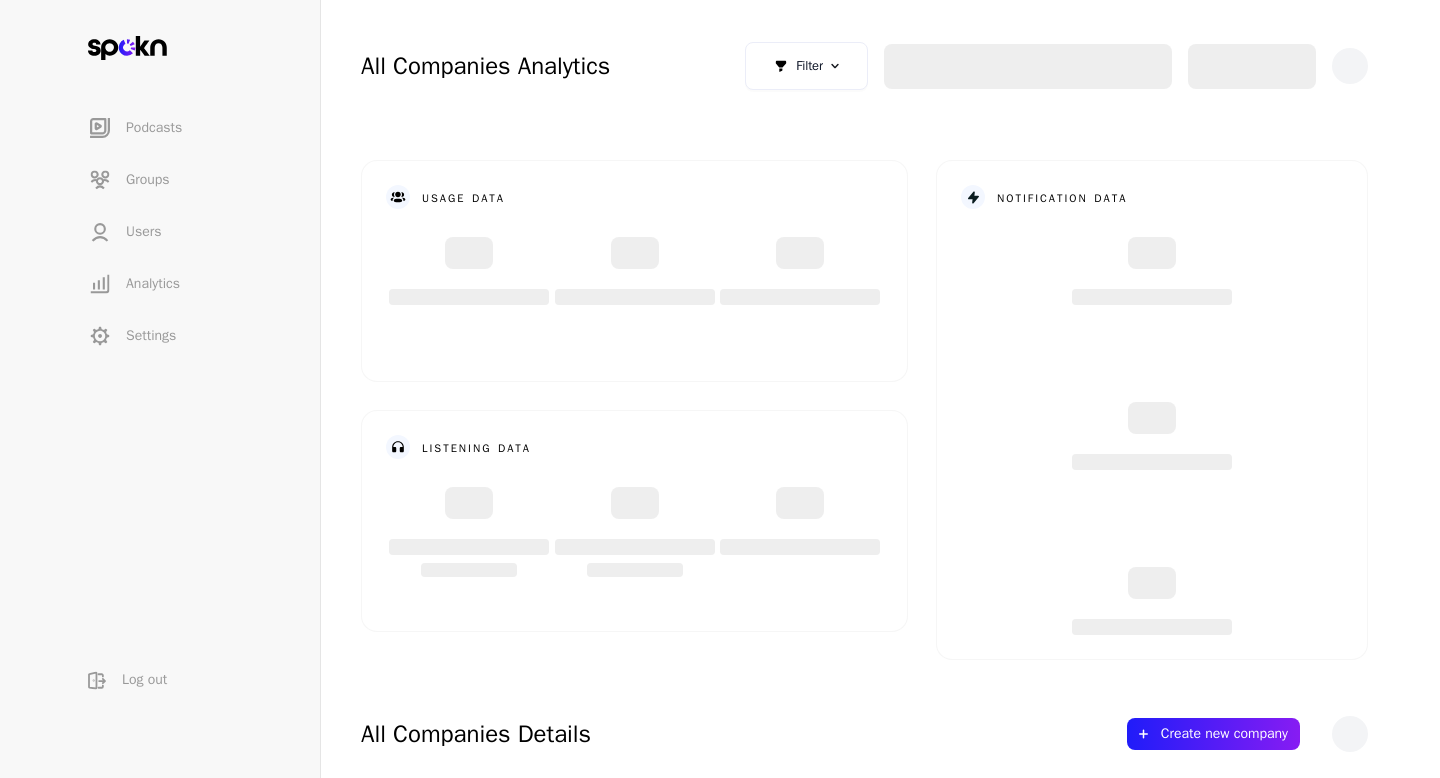 scroll, scrollTop: 0, scrollLeft: 0, axis: both 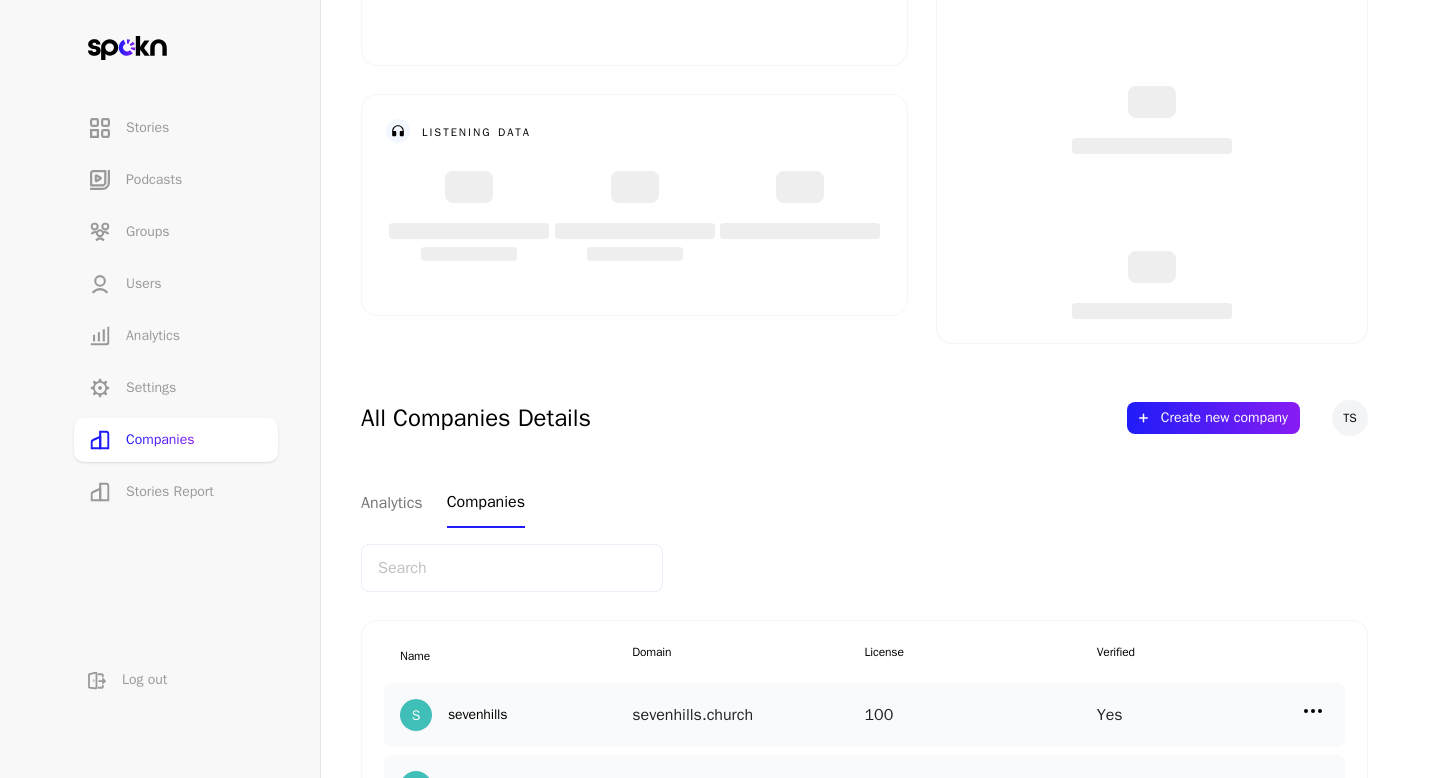 click at bounding box center [512, 568] 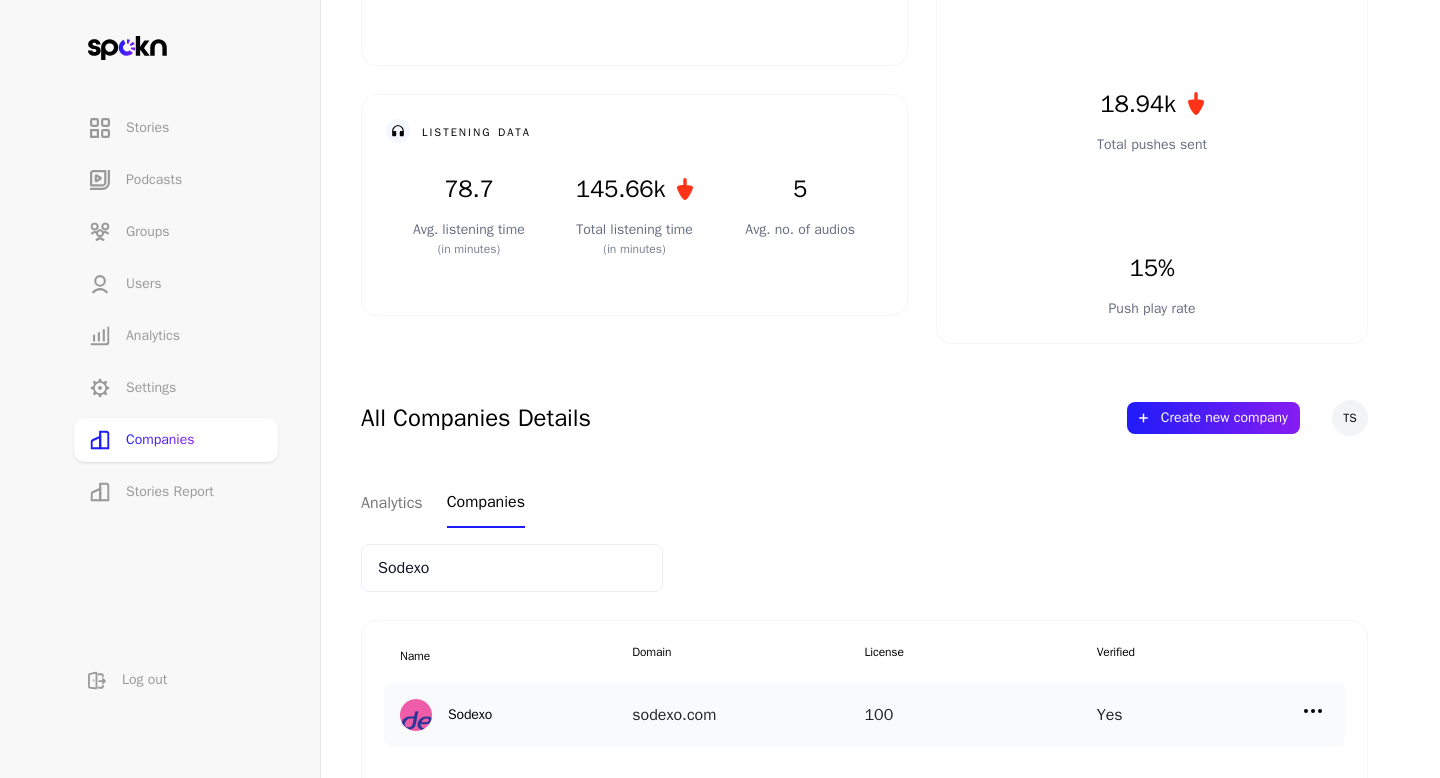 type on "Sodexo" 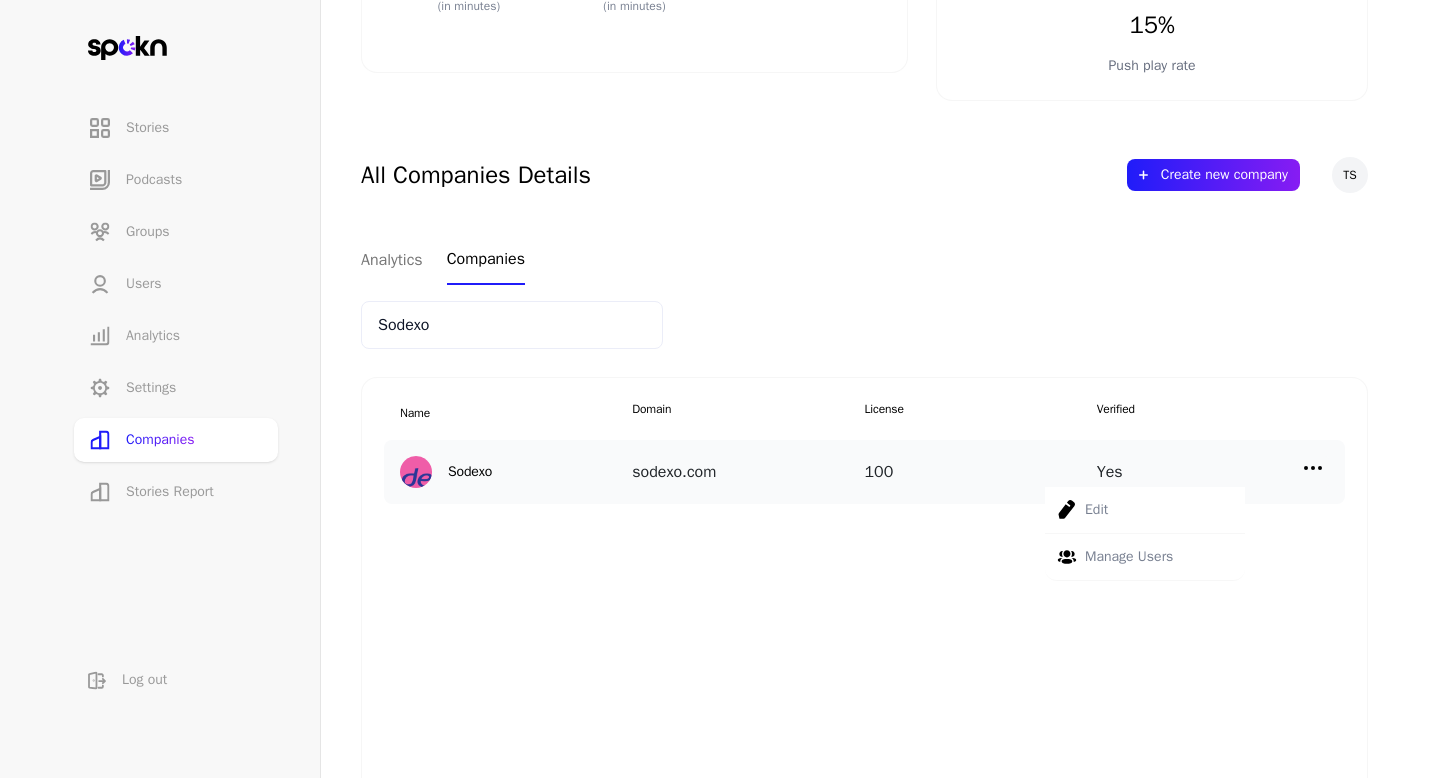 scroll, scrollTop: 649, scrollLeft: 0, axis: vertical 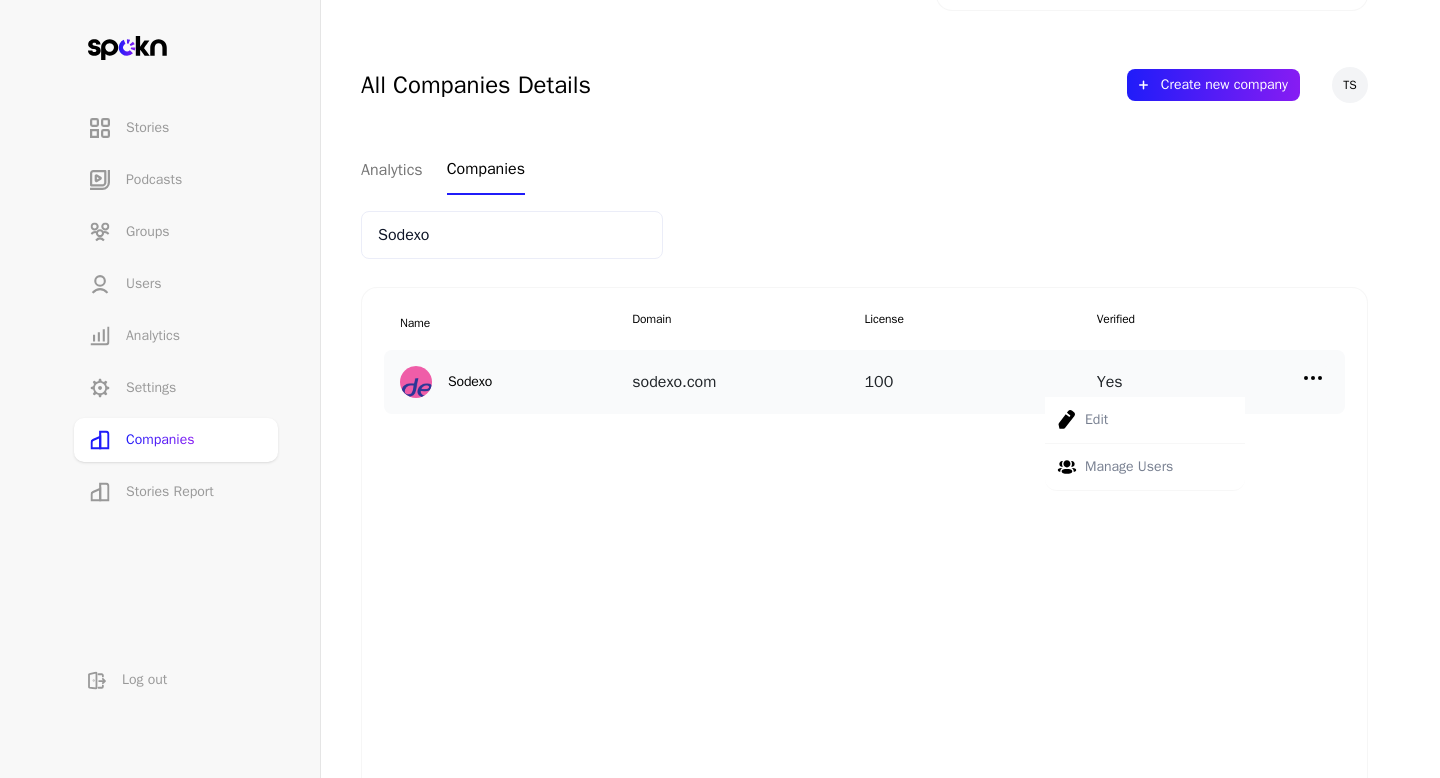 click on "Manage Users" at bounding box center [1129, 467] 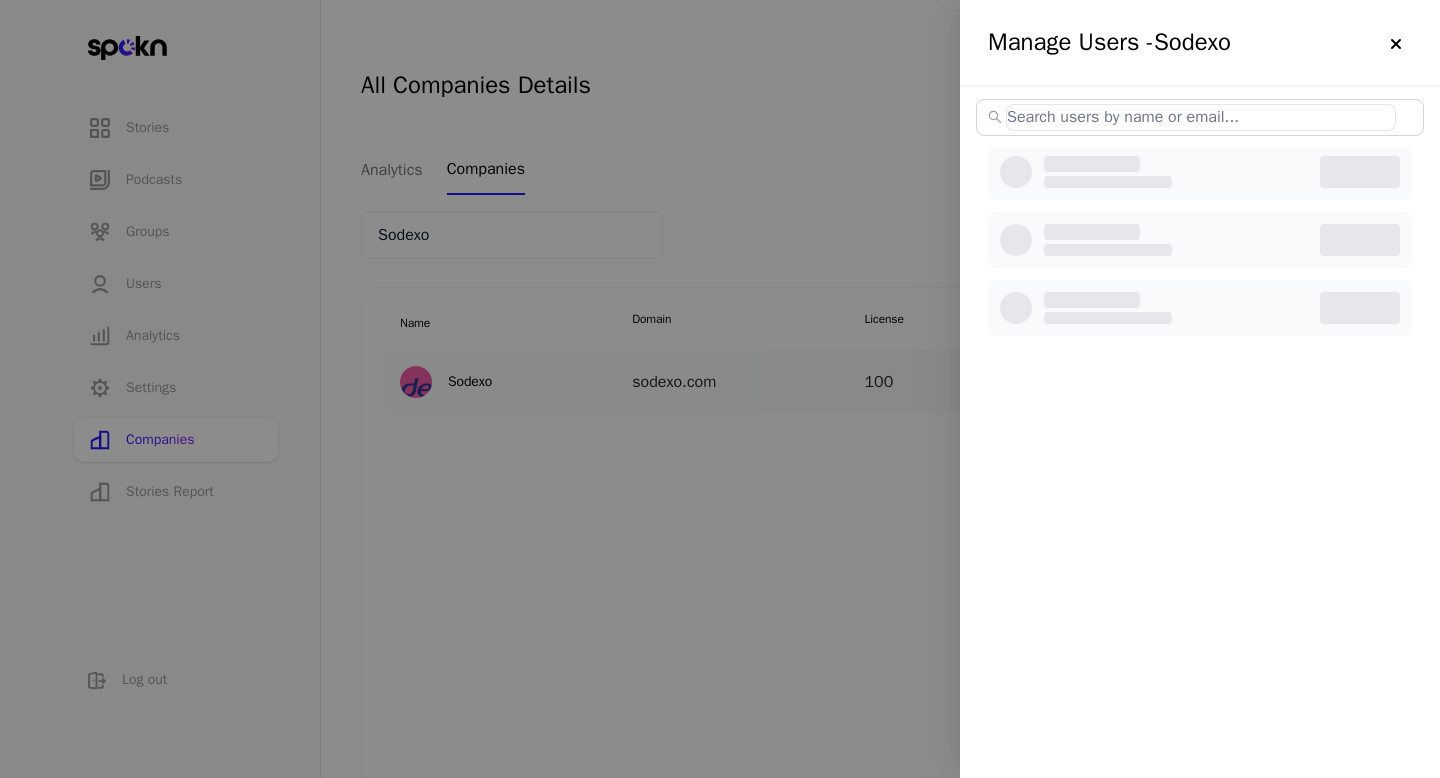select on "2" 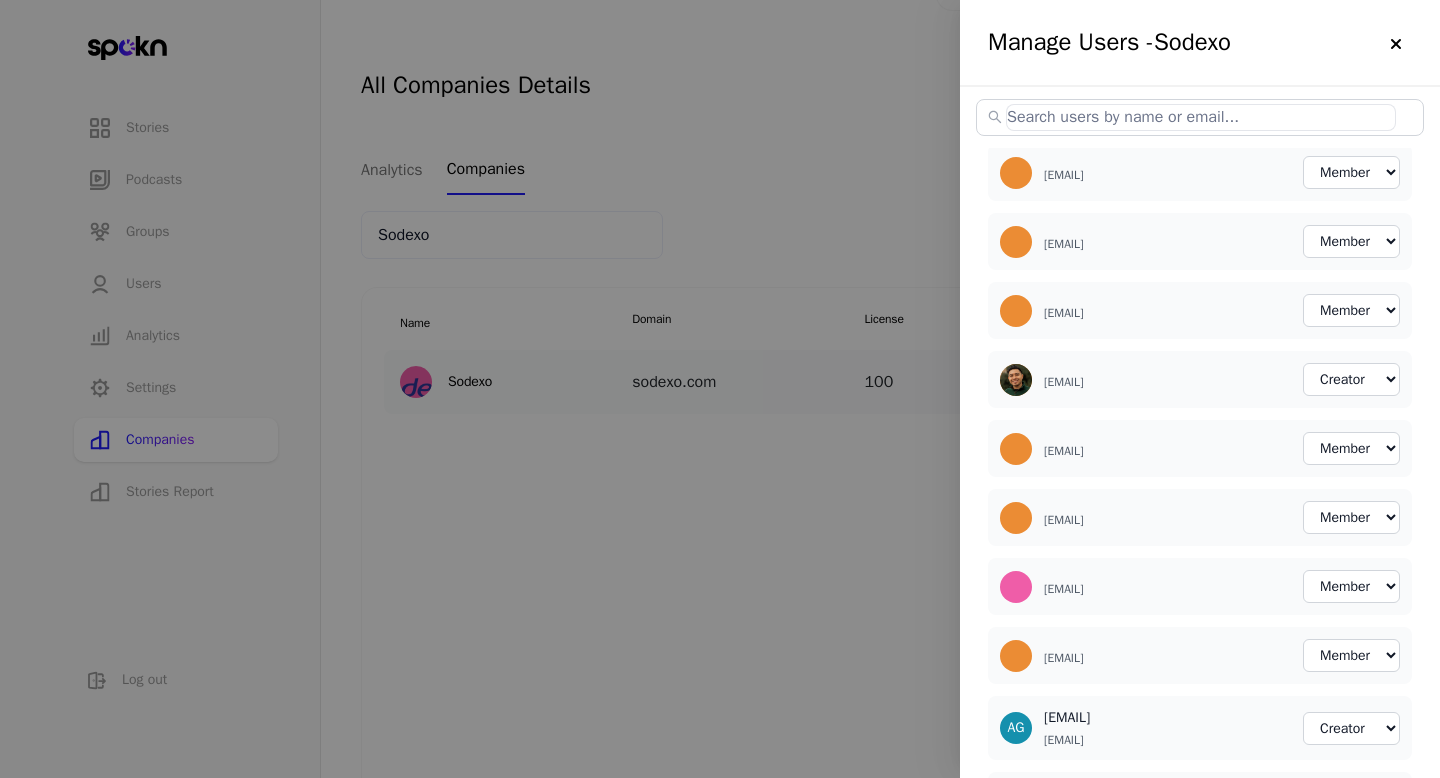 click at bounding box center (1201, 117) 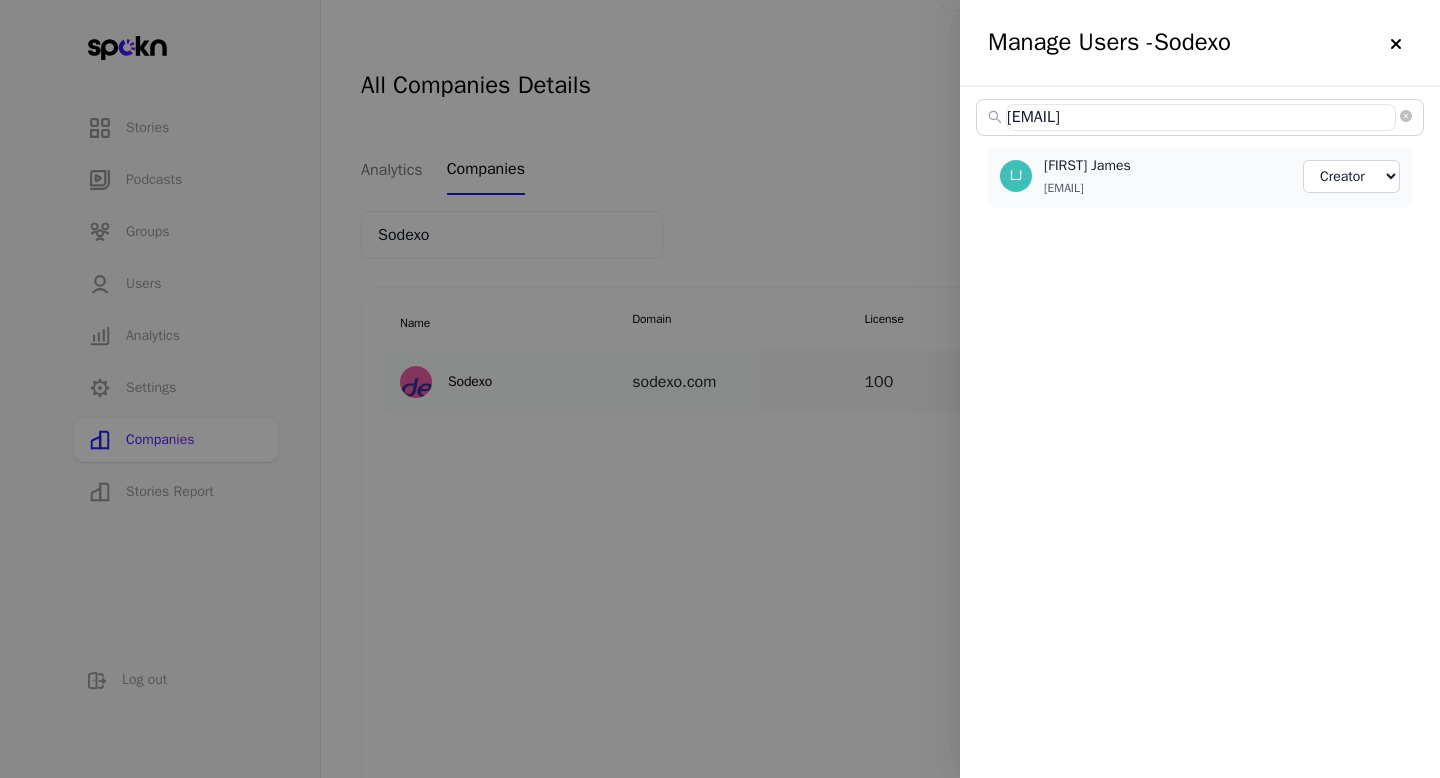 type on "[EMAIL]" 